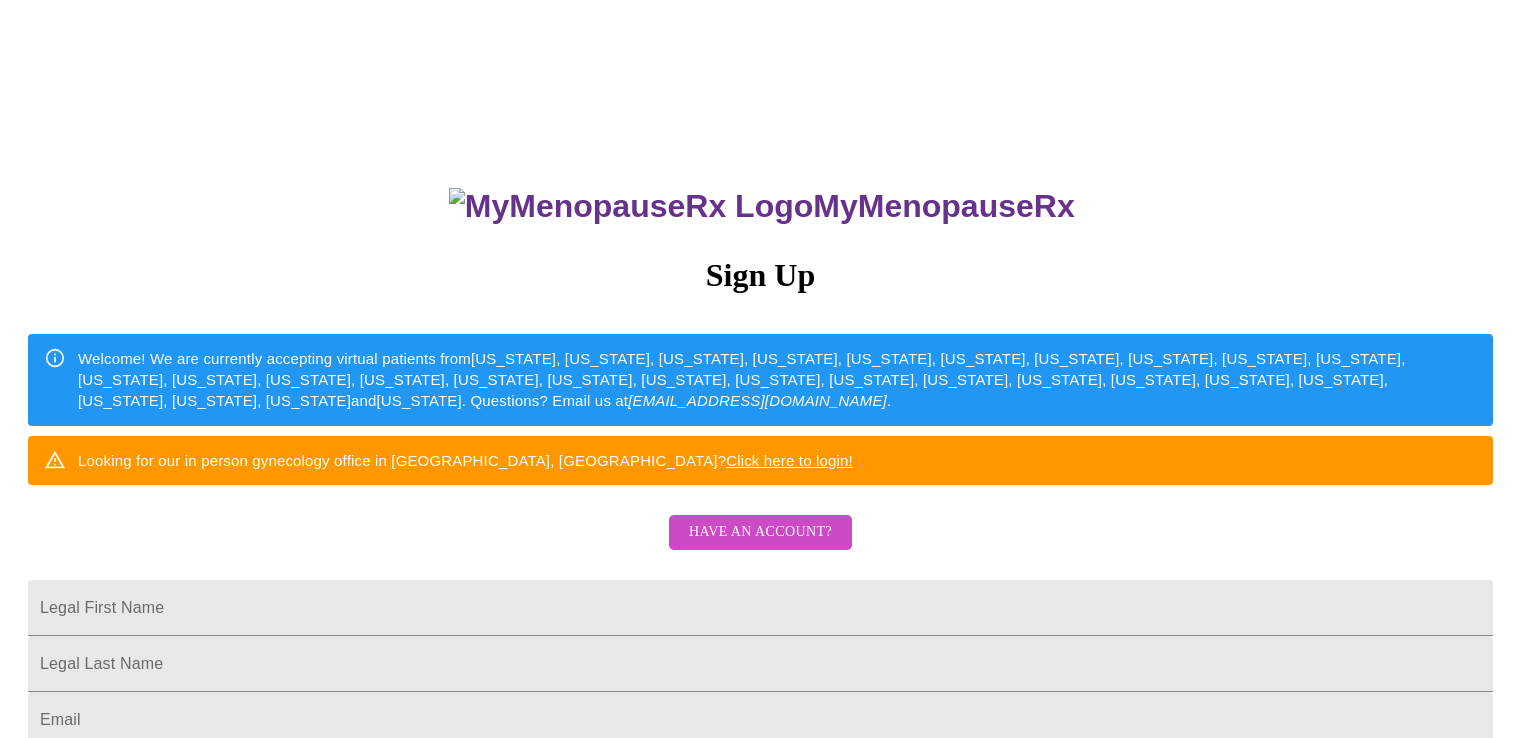 scroll, scrollTop: 0, scrollLeft: 0, axis: both 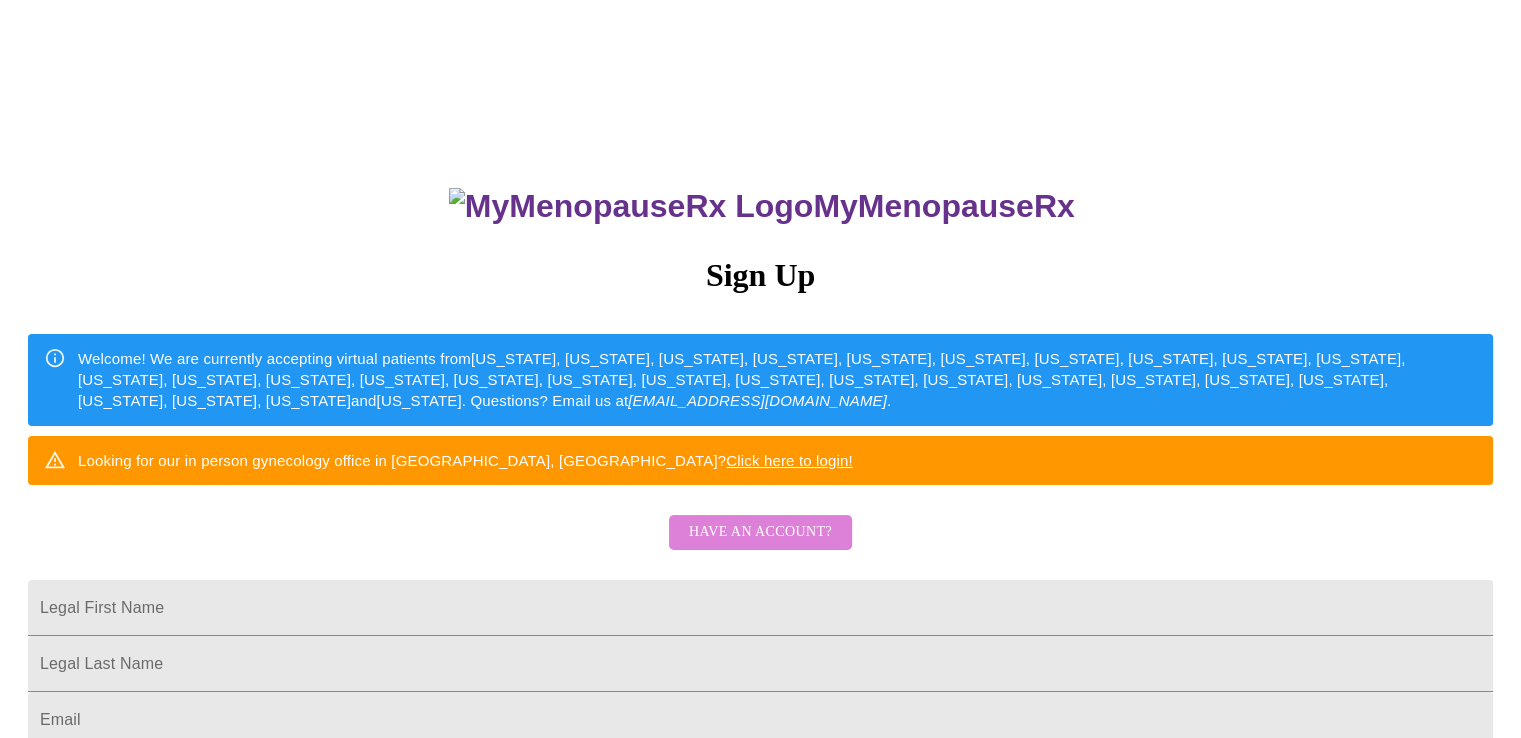 click on "Have an account?" at bounding box center (760, 532) 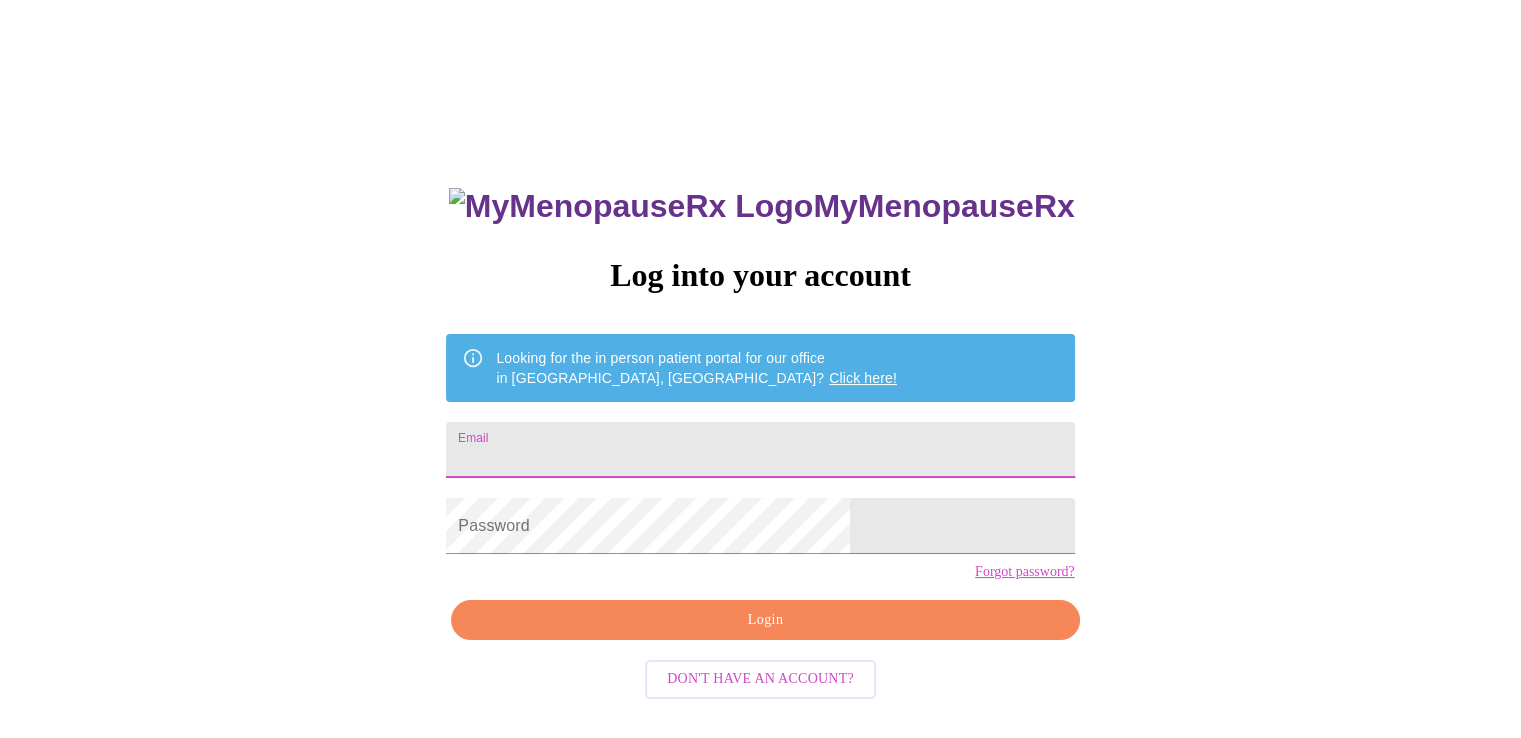 click on "Email" at bounding box center [760, 450] 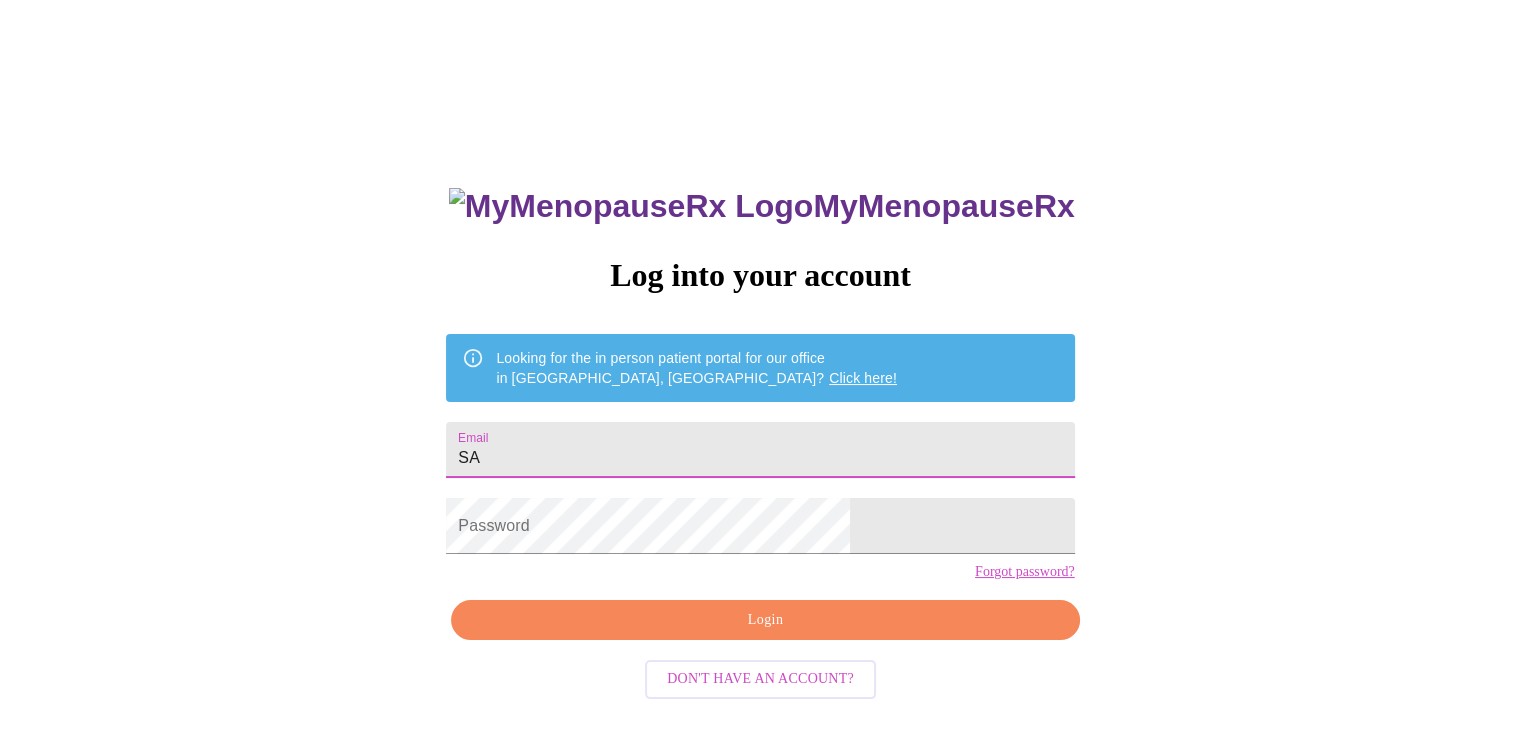 type on "S" 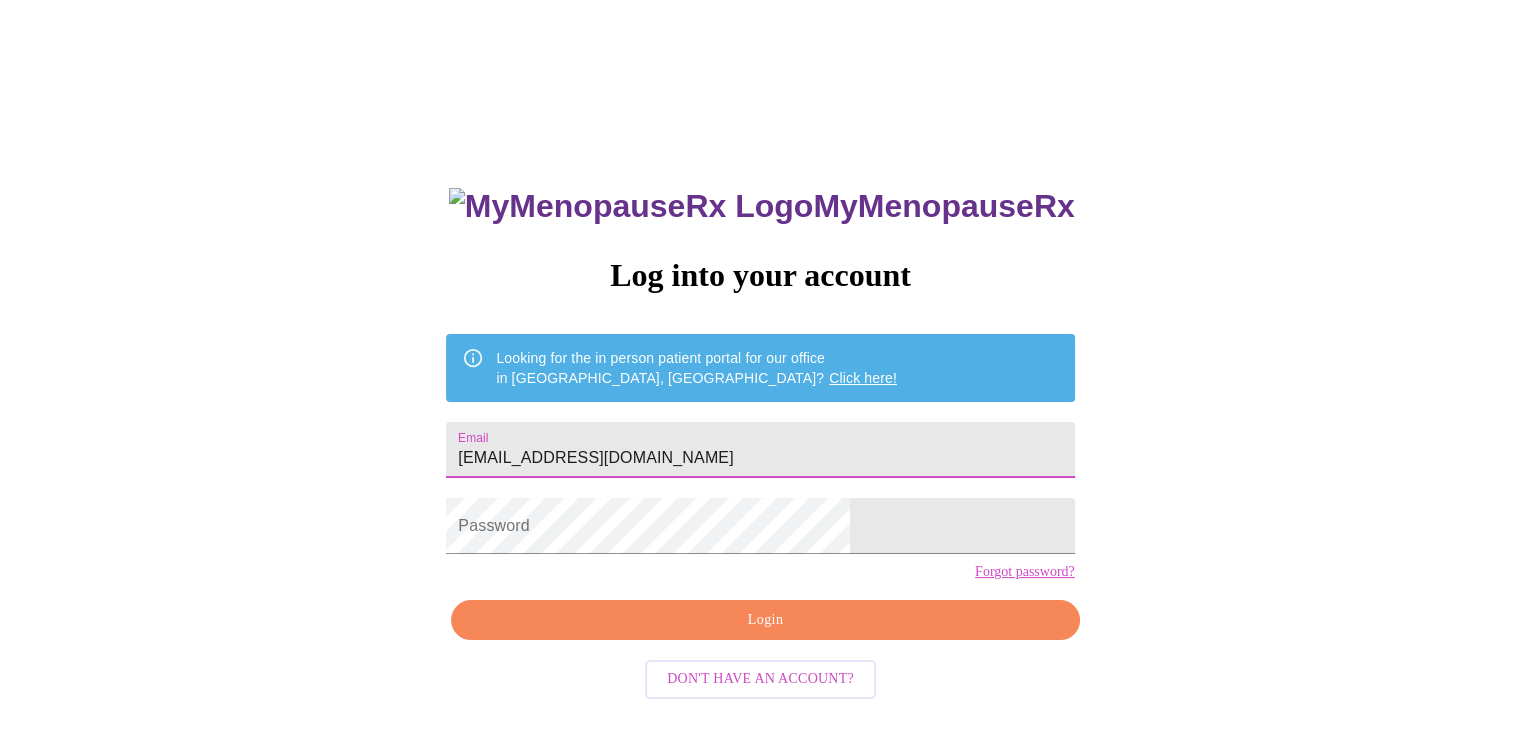 type on "[EMAIL_ADDRESS][DOMAIN_NAME]" 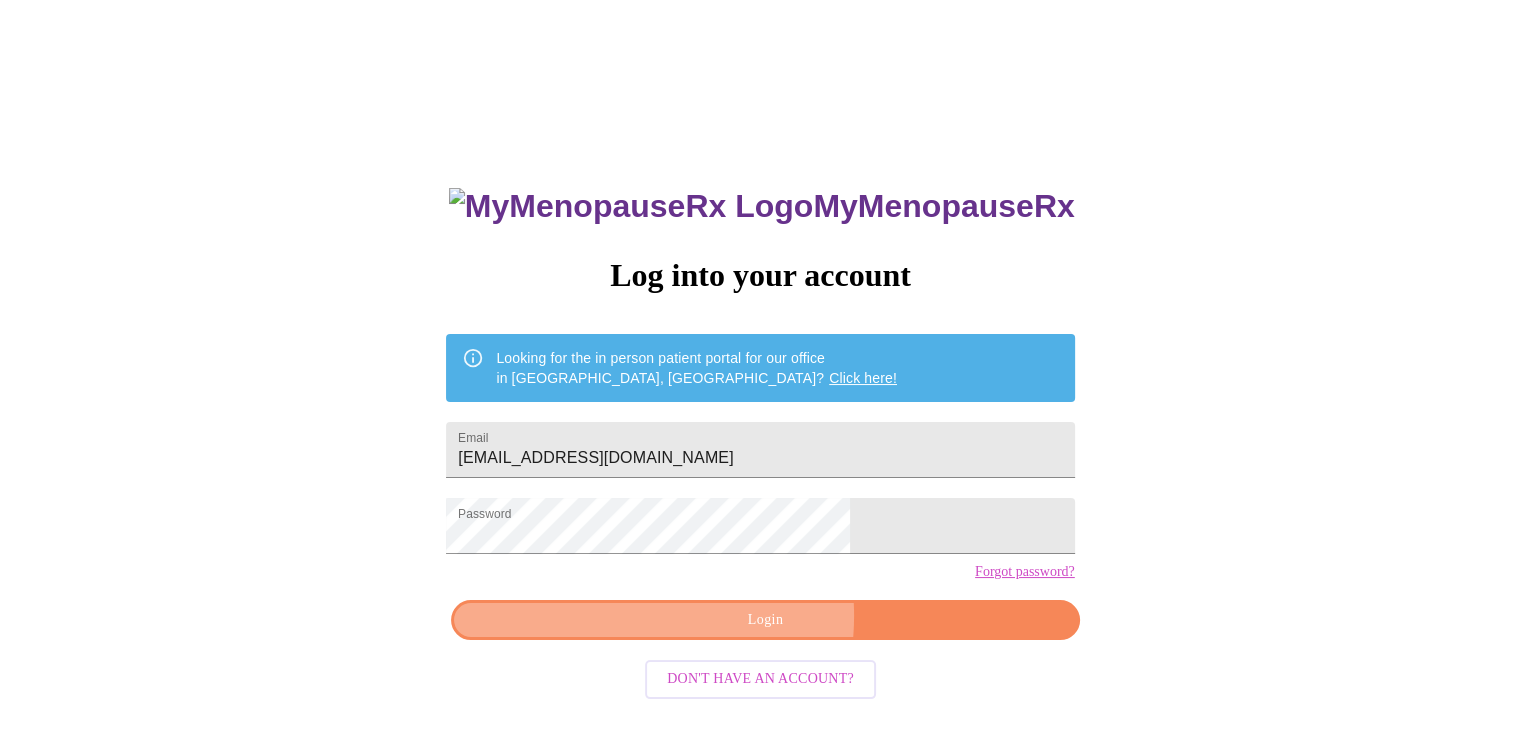 click on "Login" at bounding box center (765, 620) 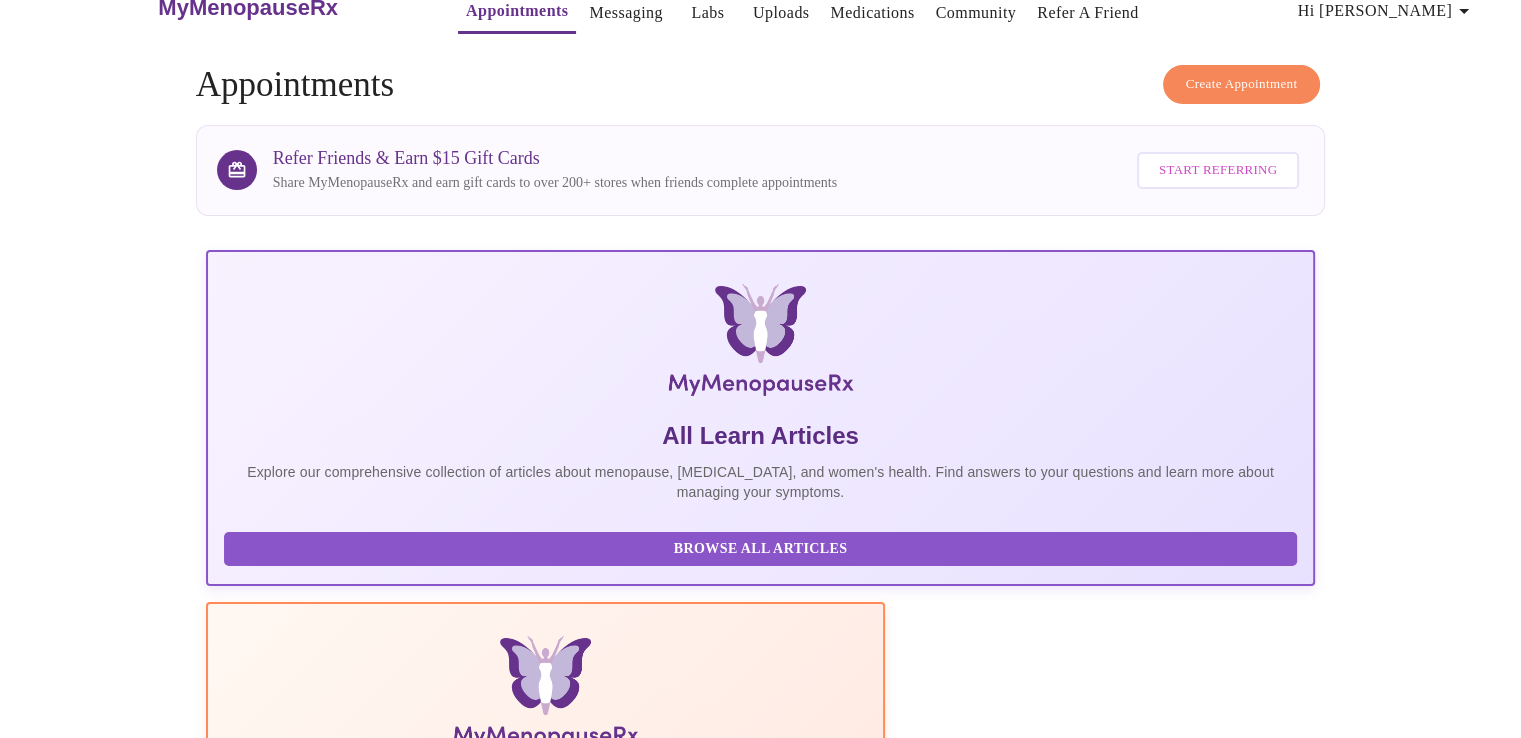 scroll, scrollTop: 0, scrollLeft: 0, axis: both 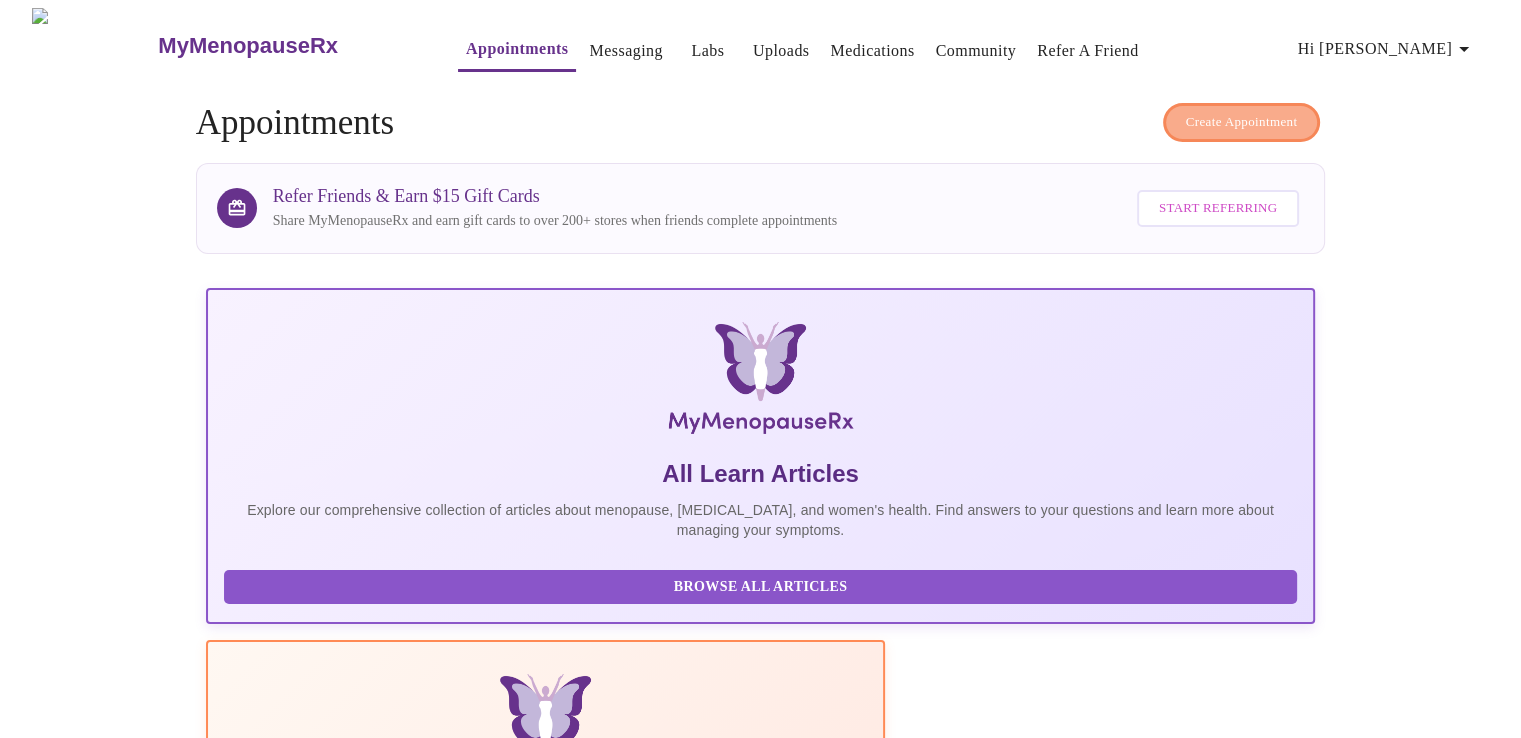 click on "Create Appointment" at bounding box center (1242, 122) 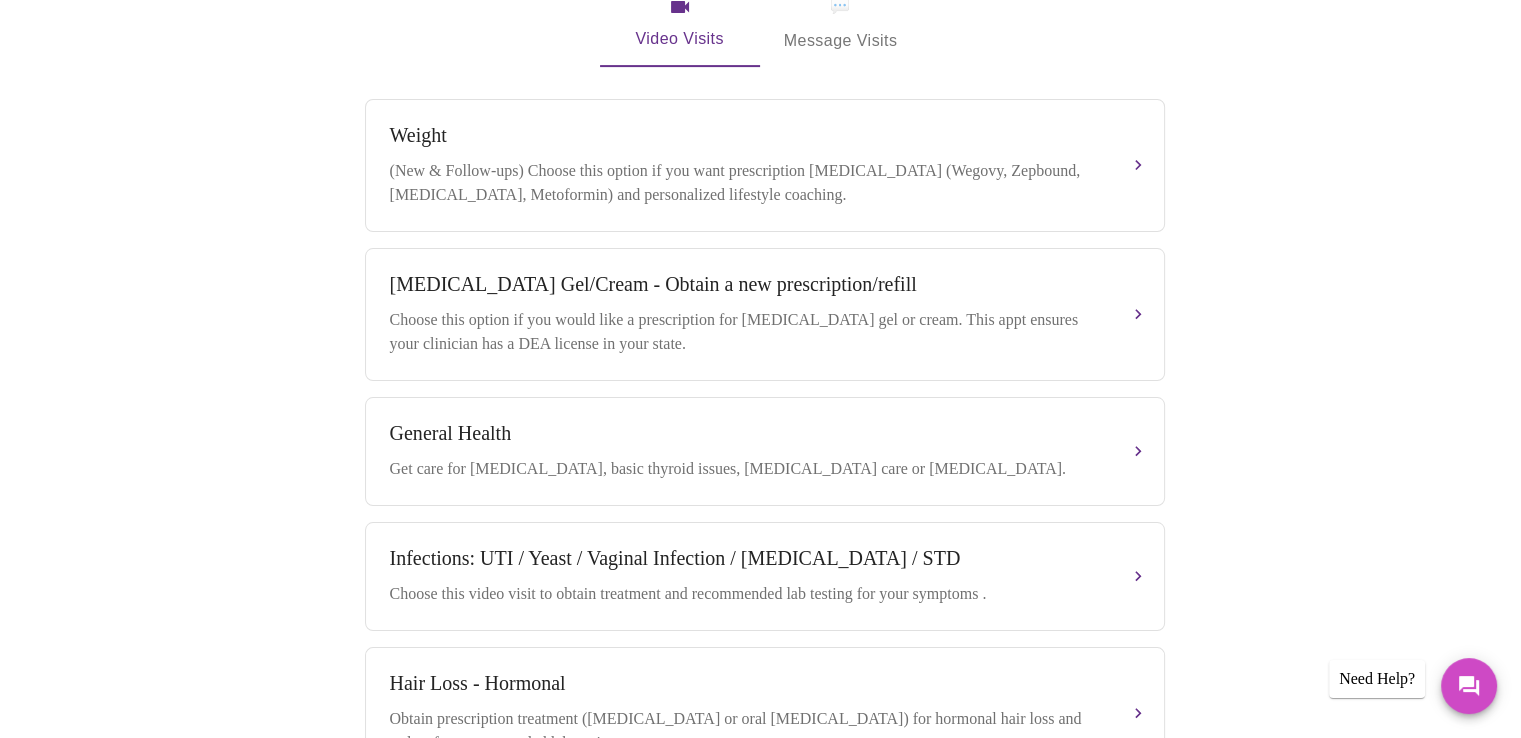 scroll, scrollTop: 700, scrollLeft: 0, axis: vertical 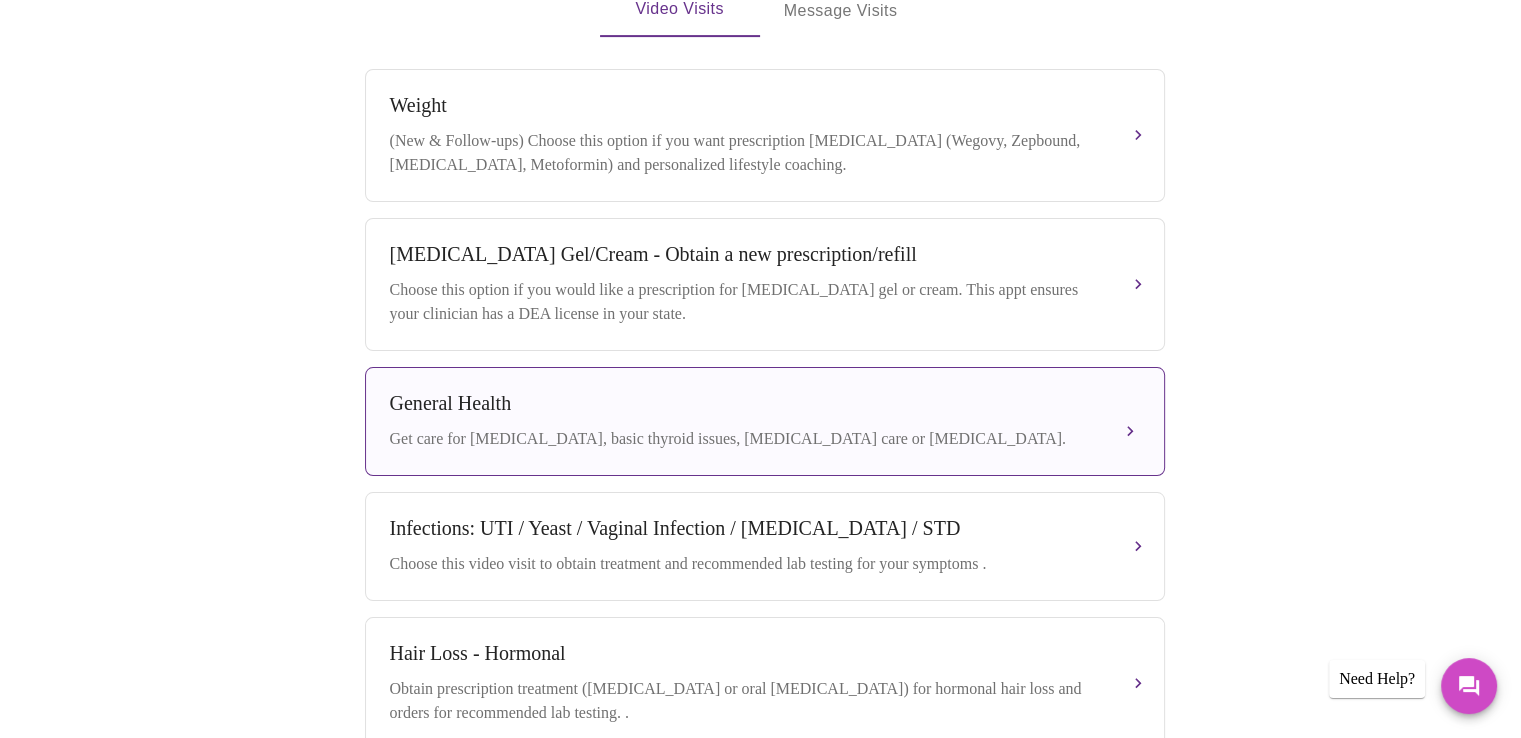 click on "General Health Get care for [MEDICAL_DATA], basic thyroid issues, [MEDICAL_DATA] care or [MEDICAL_DATA]." at bounding box center [765, 421] 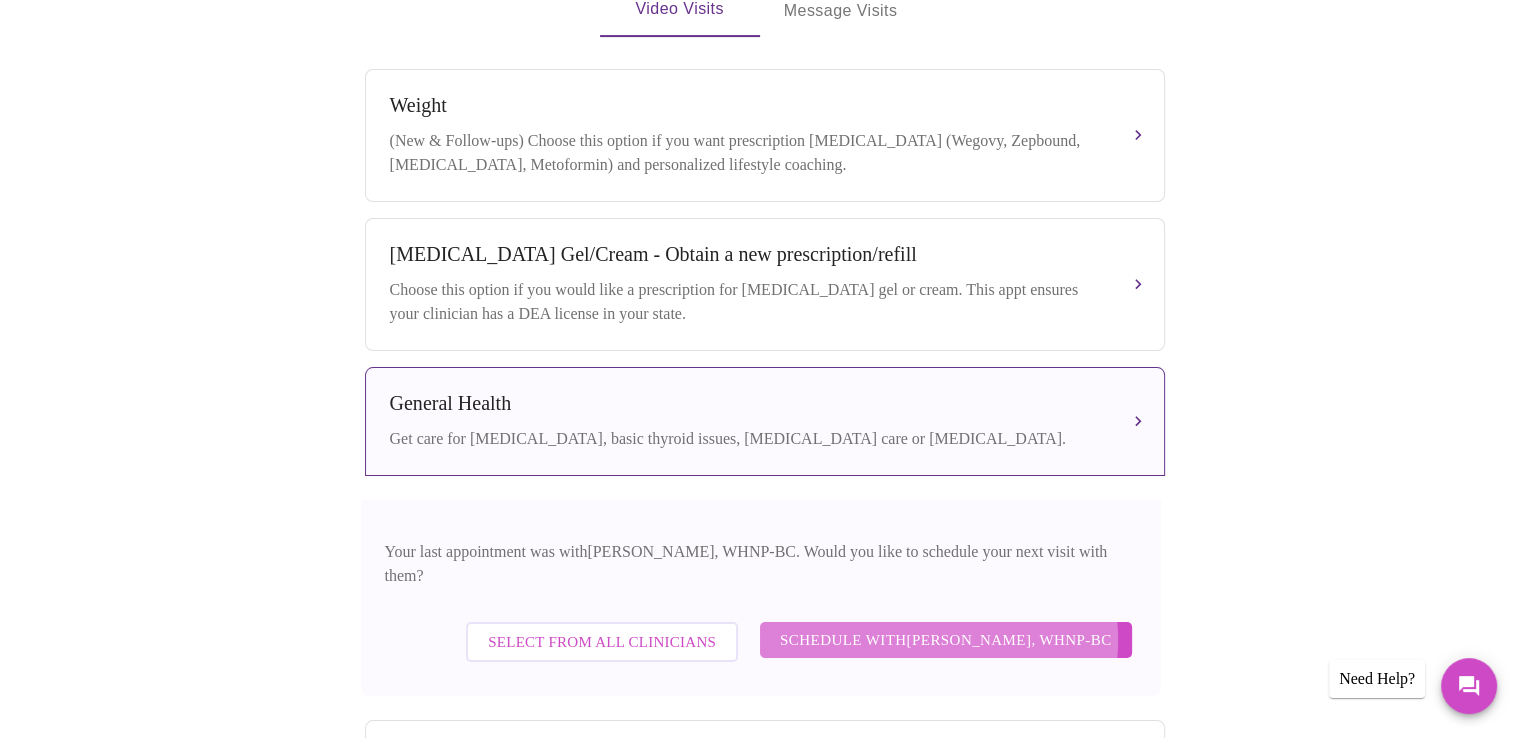 click on "Schedule with  [PERSON_NAME], WHNP-BC" at bounding box center (946, 640) 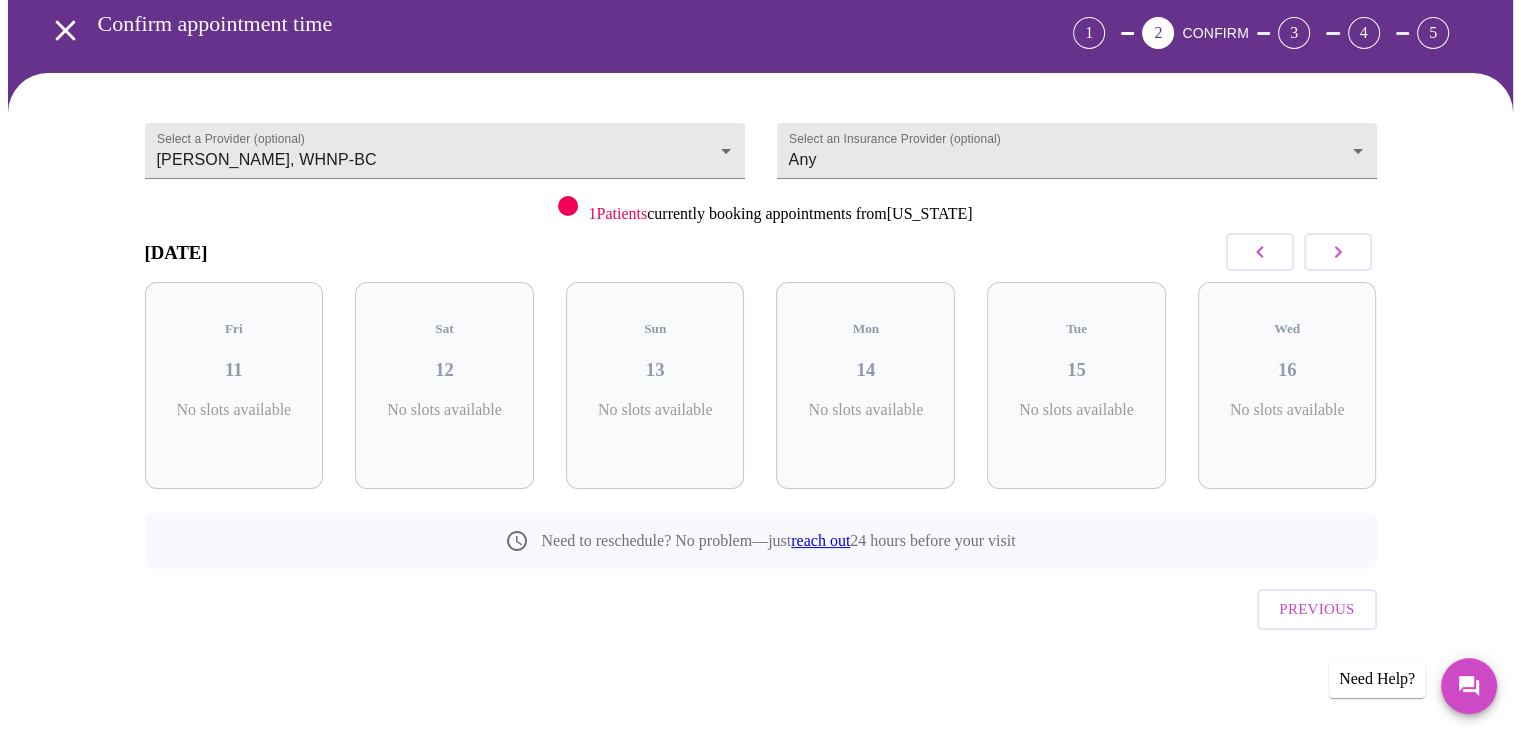 scroll, scrollTop: 47, scrollLeft: 0, axis: vertical 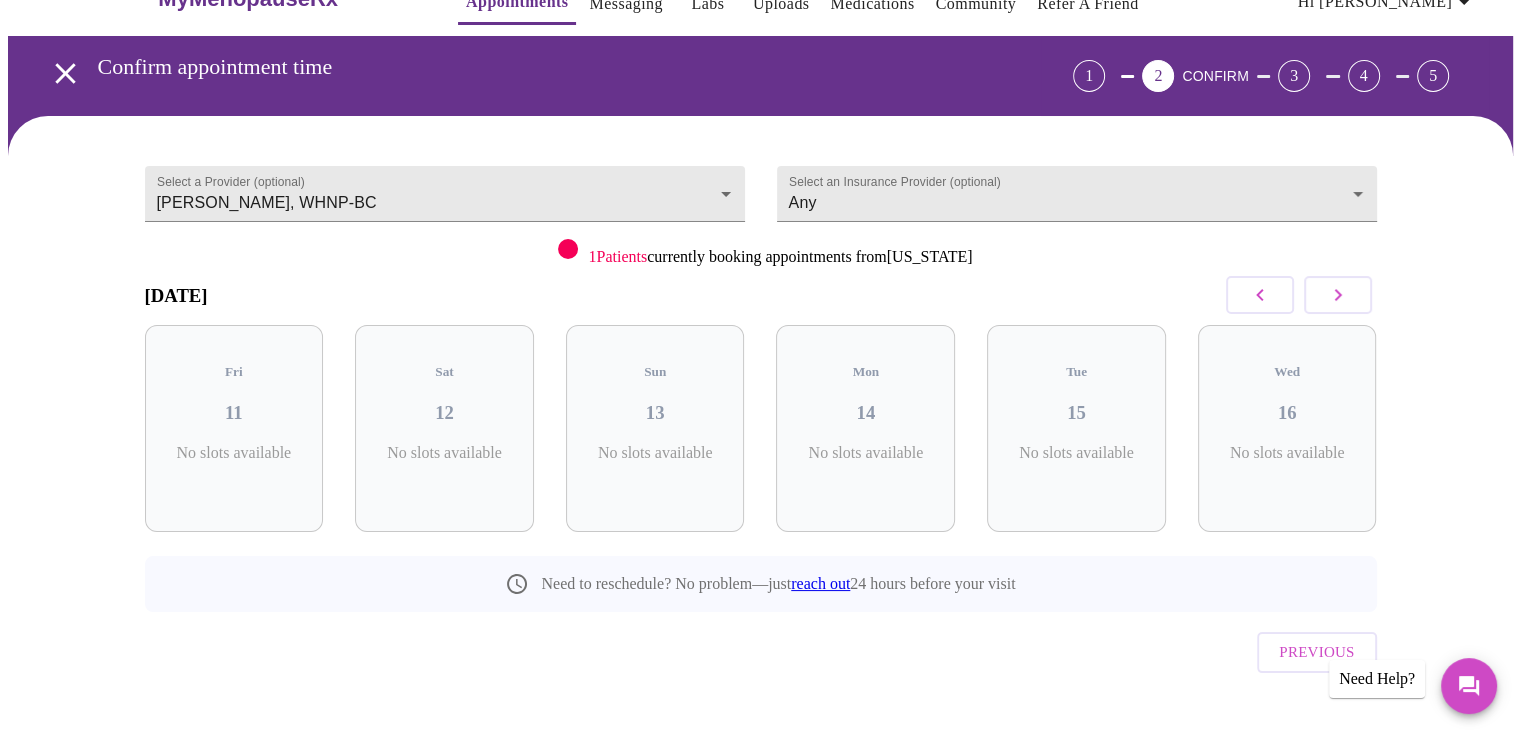 click 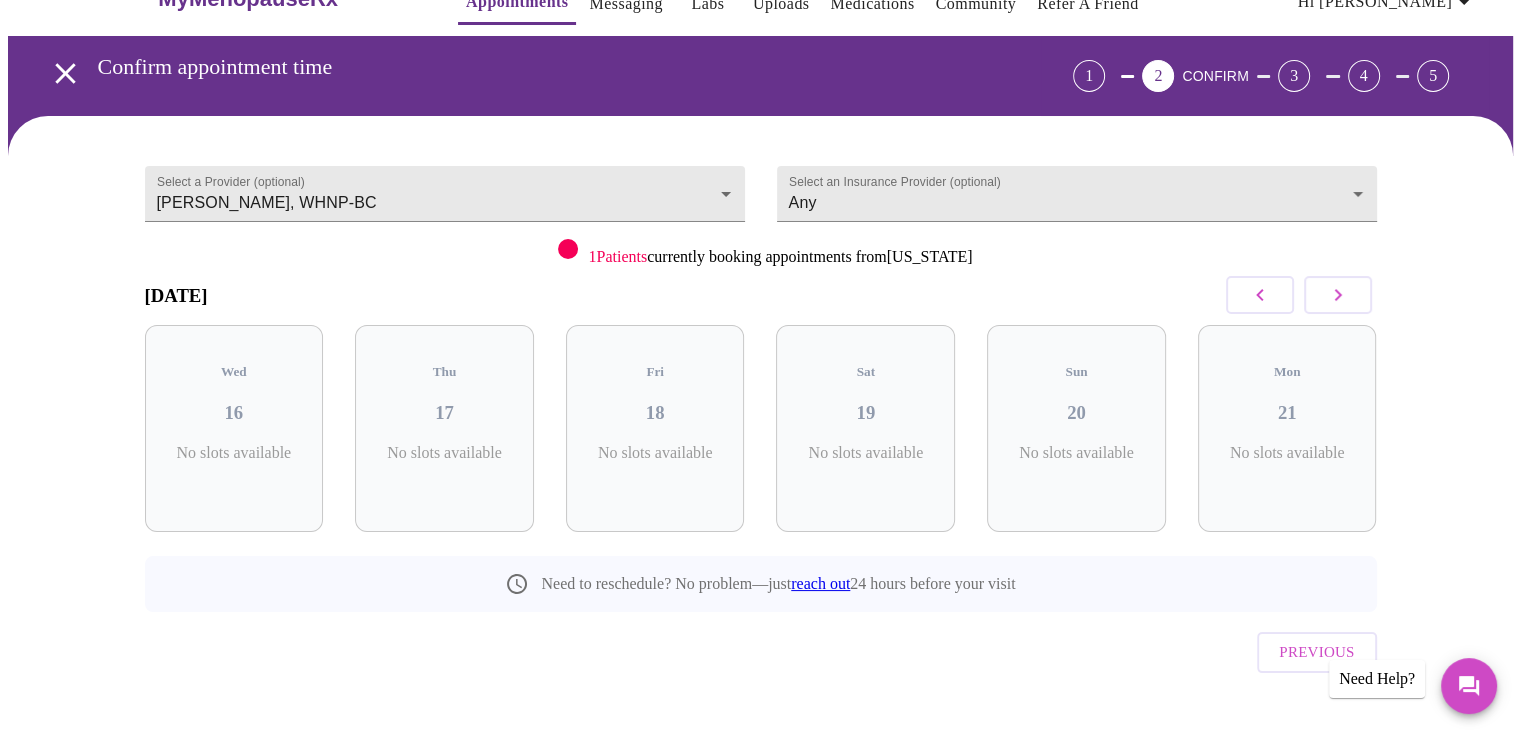 click 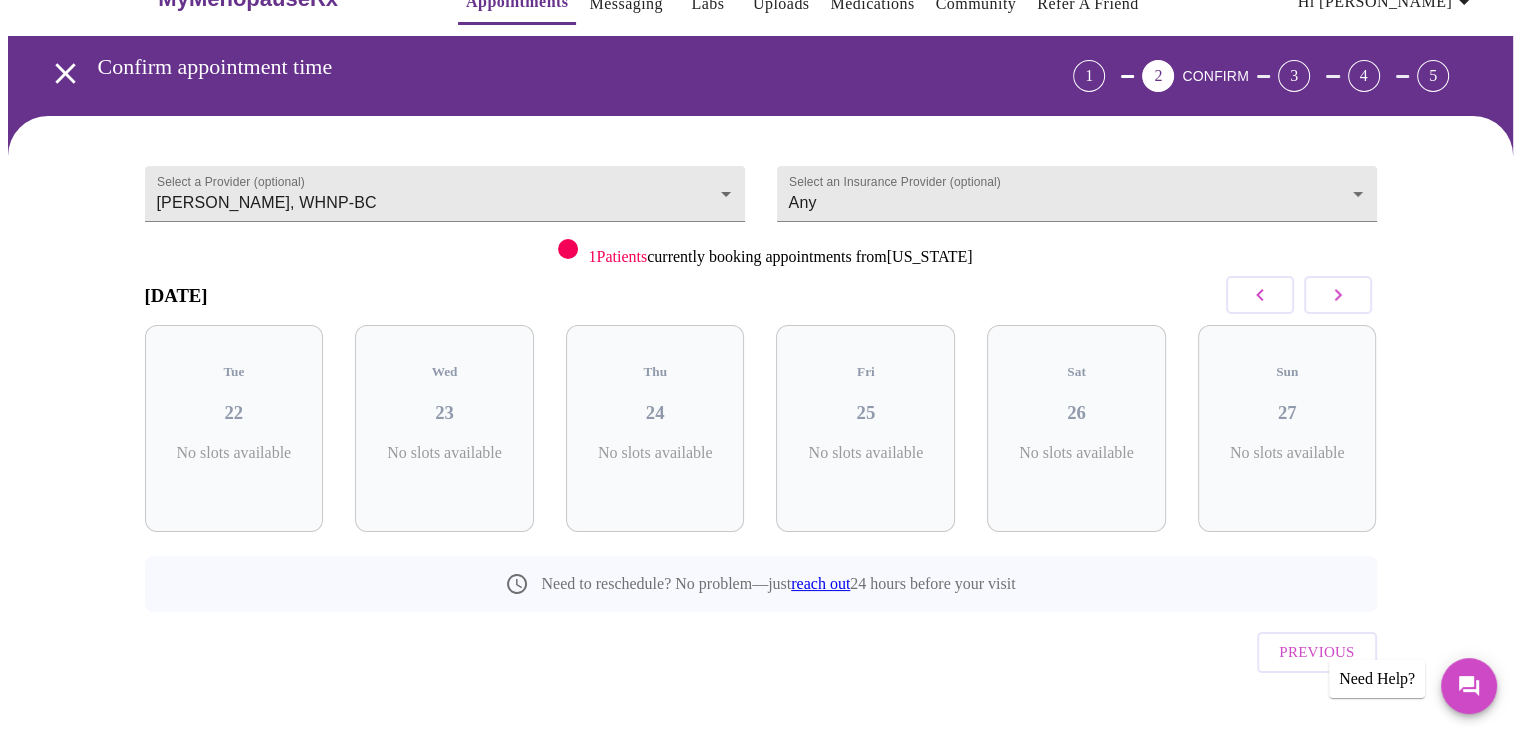 click 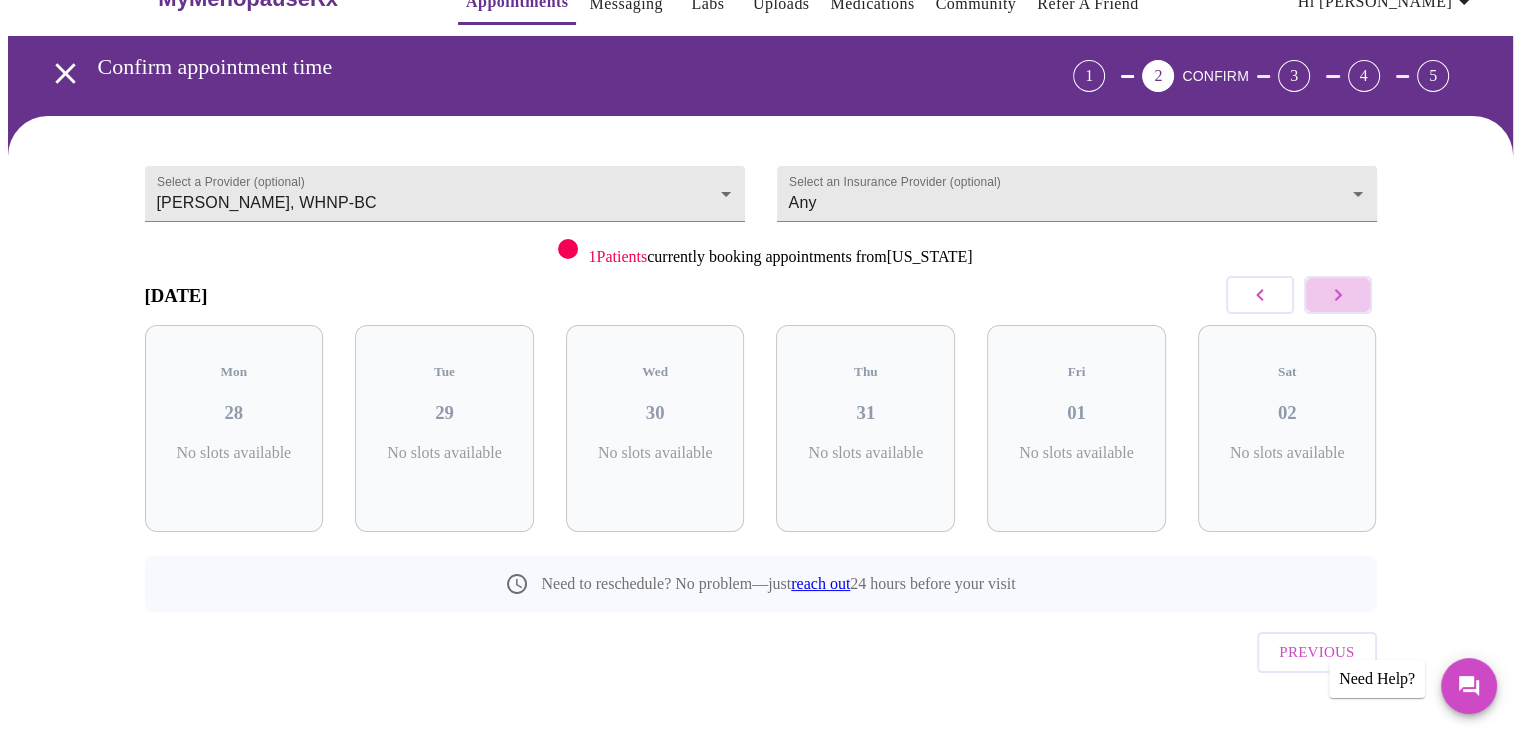 click 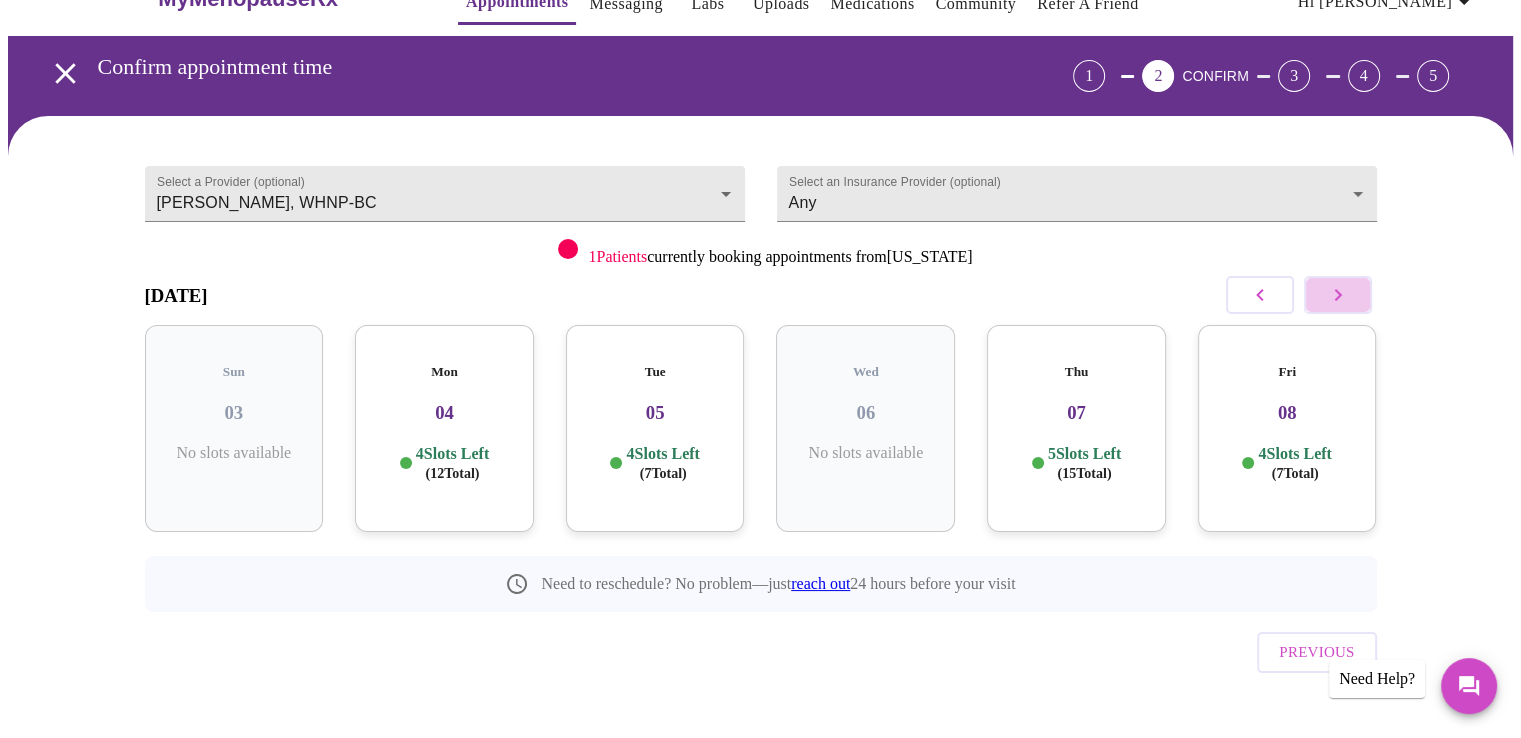 click 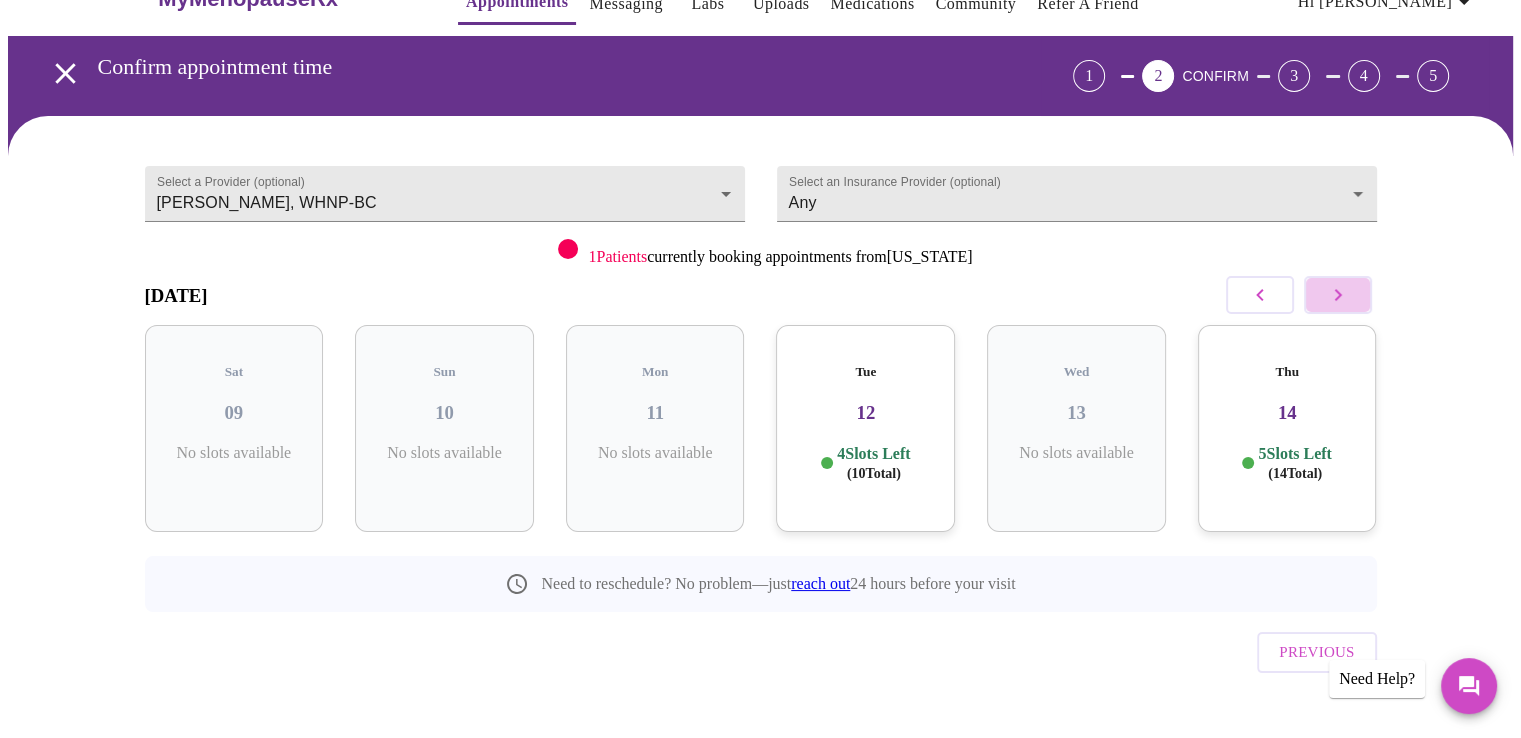 click 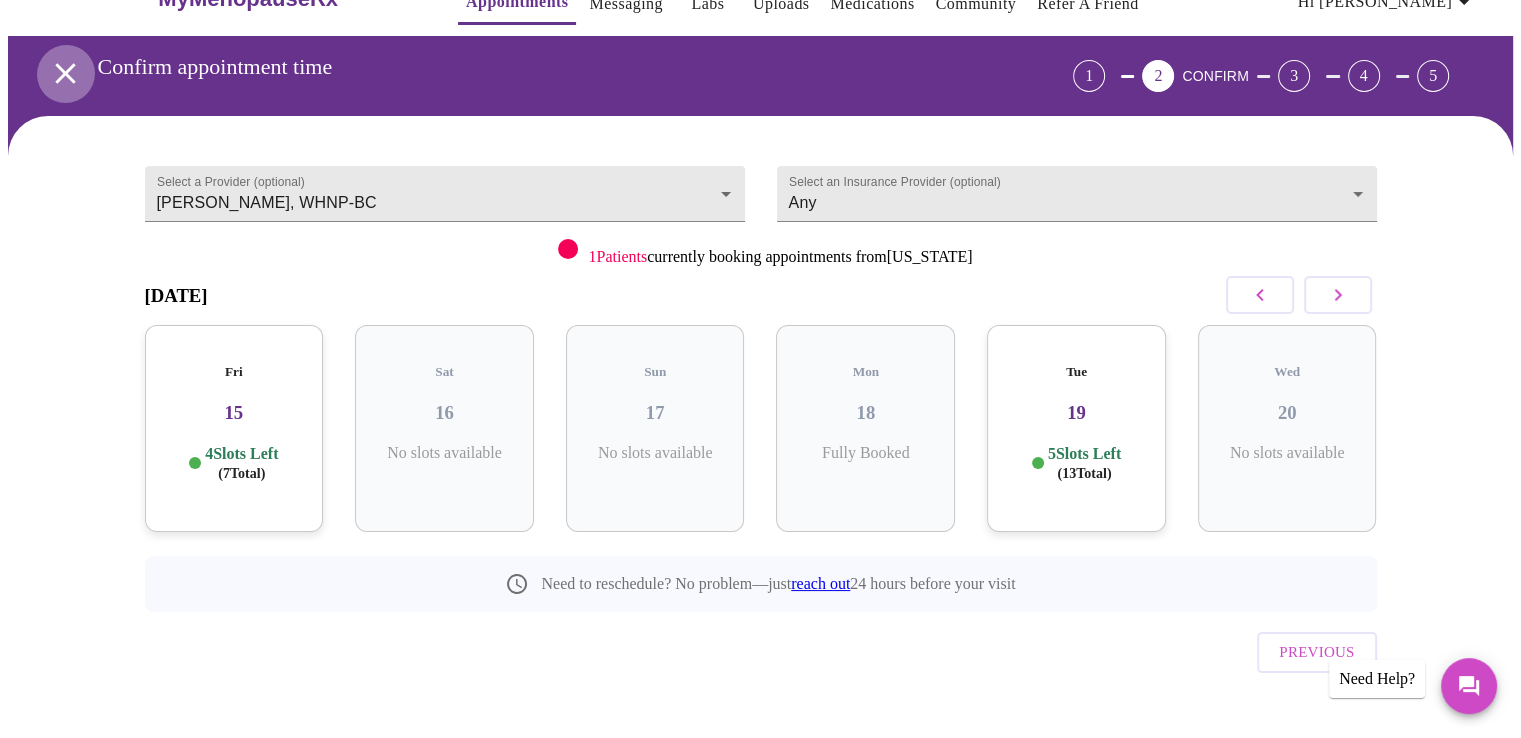 click 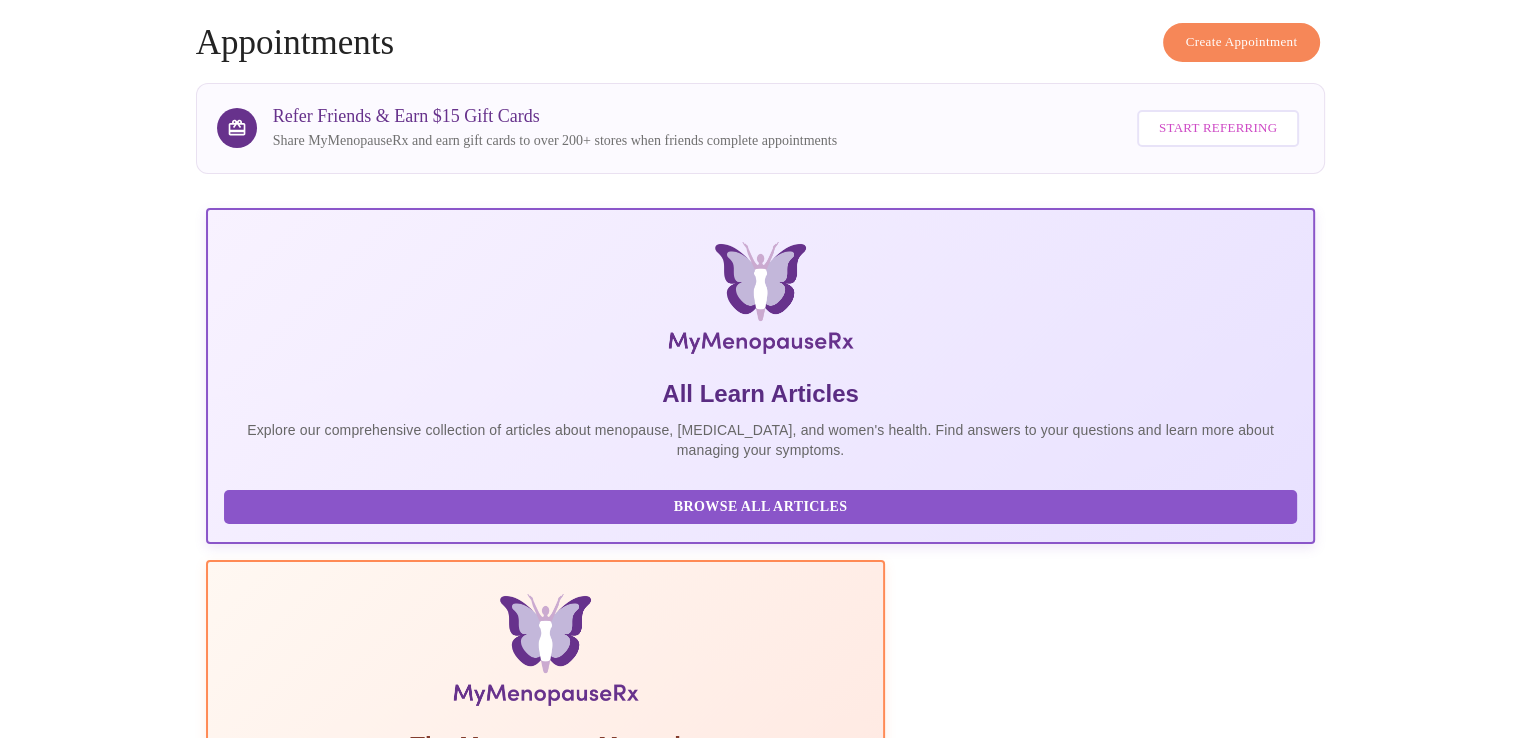 scroll, scrollTop: 0, scrollLeft: 0, axis: both 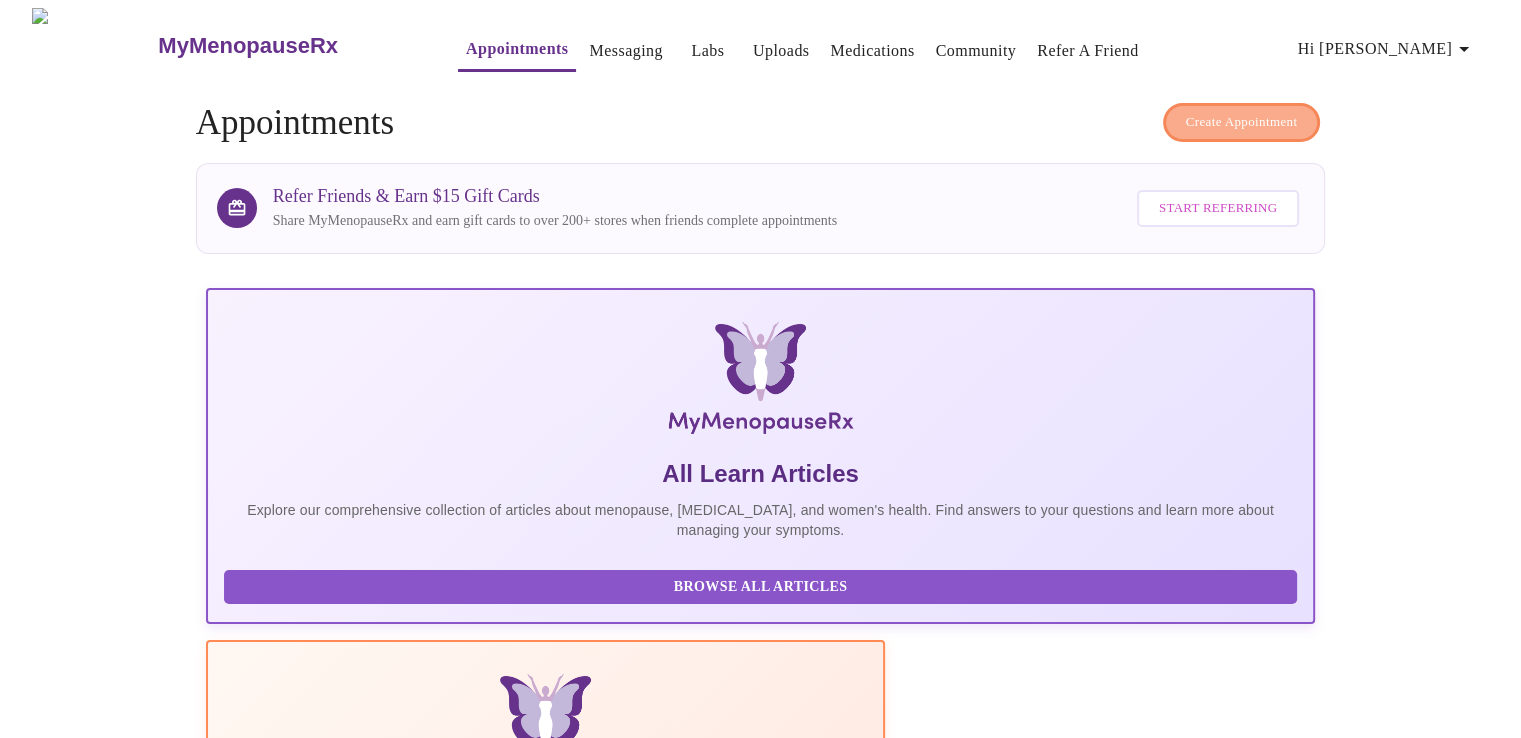 click on "Create Appointment" at bounding box center (1242, 122) 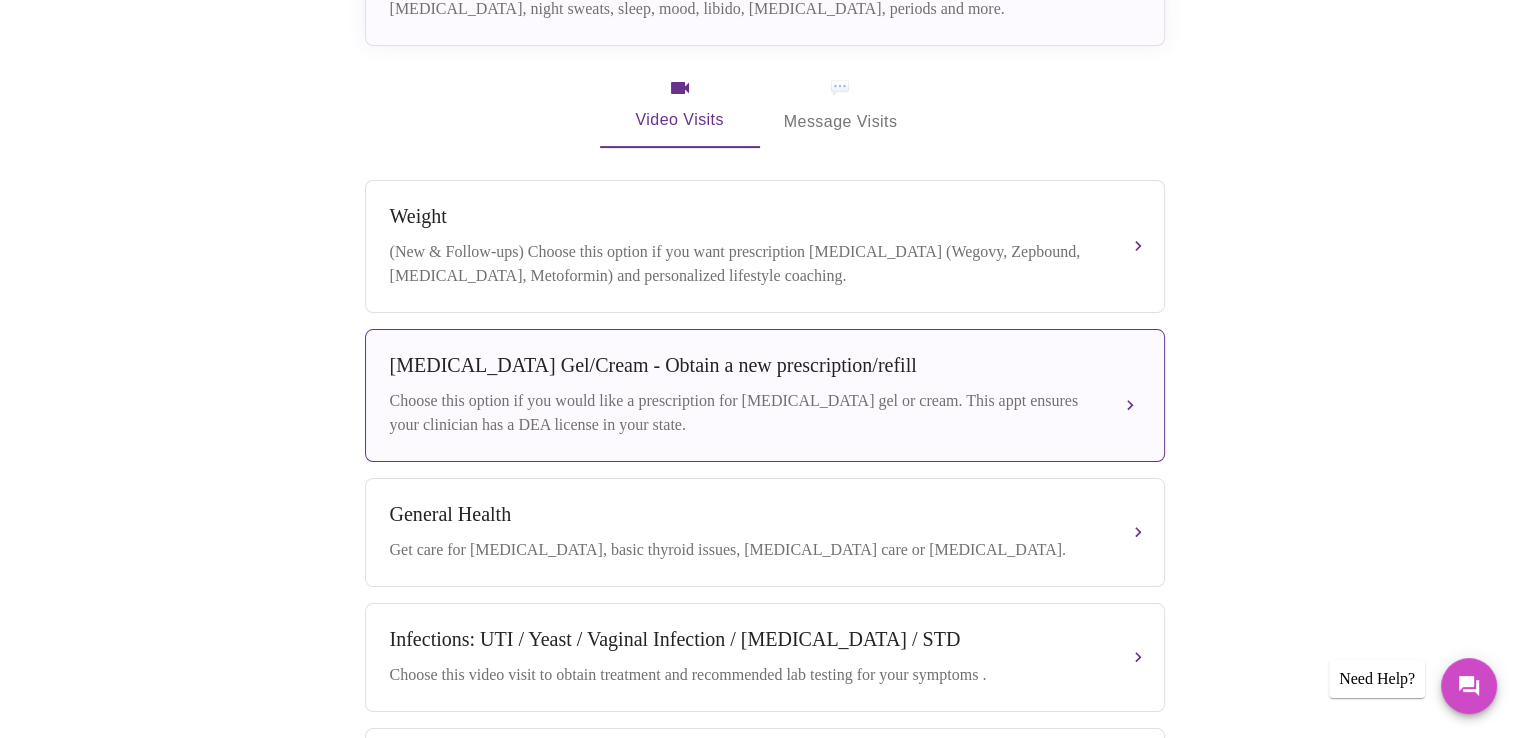 scroll, scrollTop: 400, scrollLeft: 0, axis: vertical 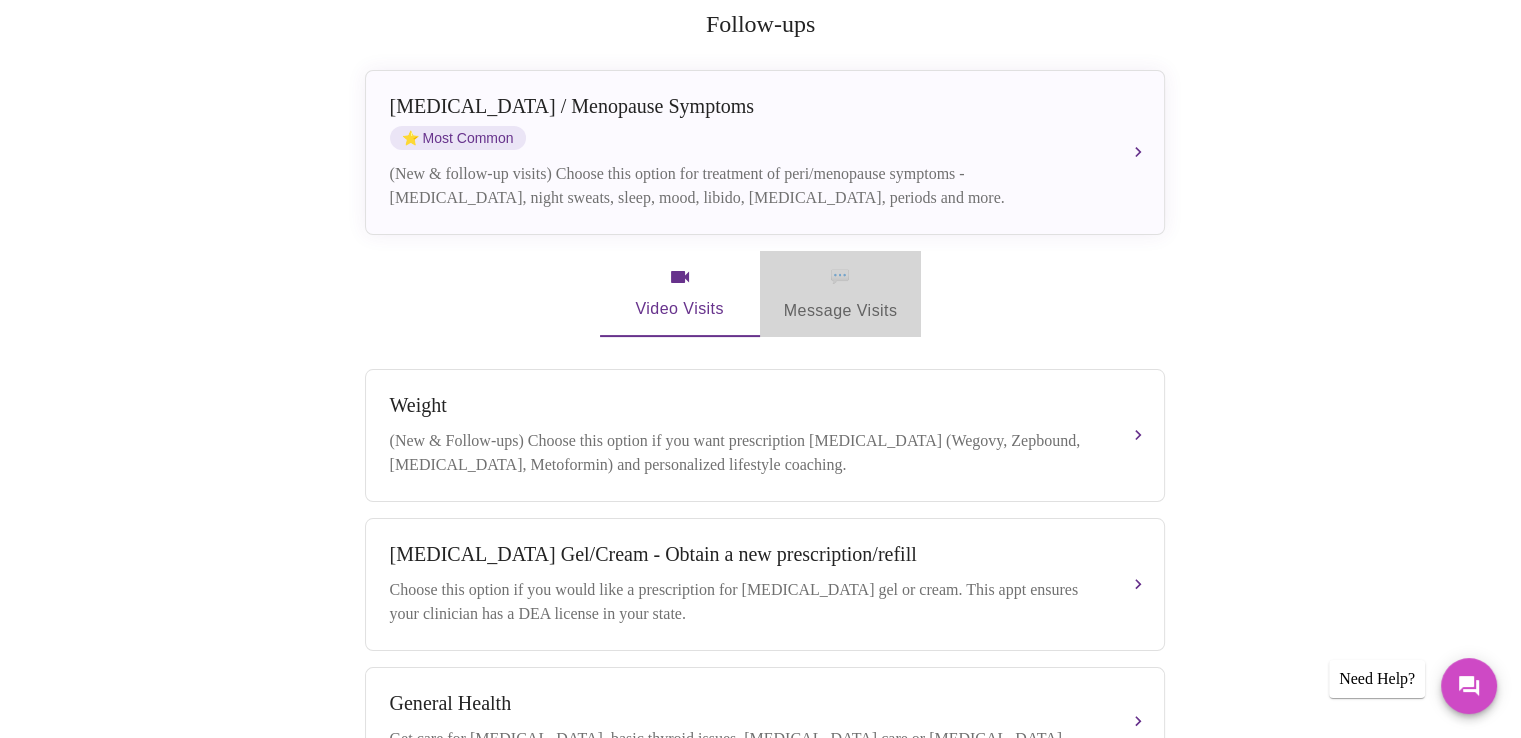 click on "💬 Message Visits" at bounding box center (841, 294) 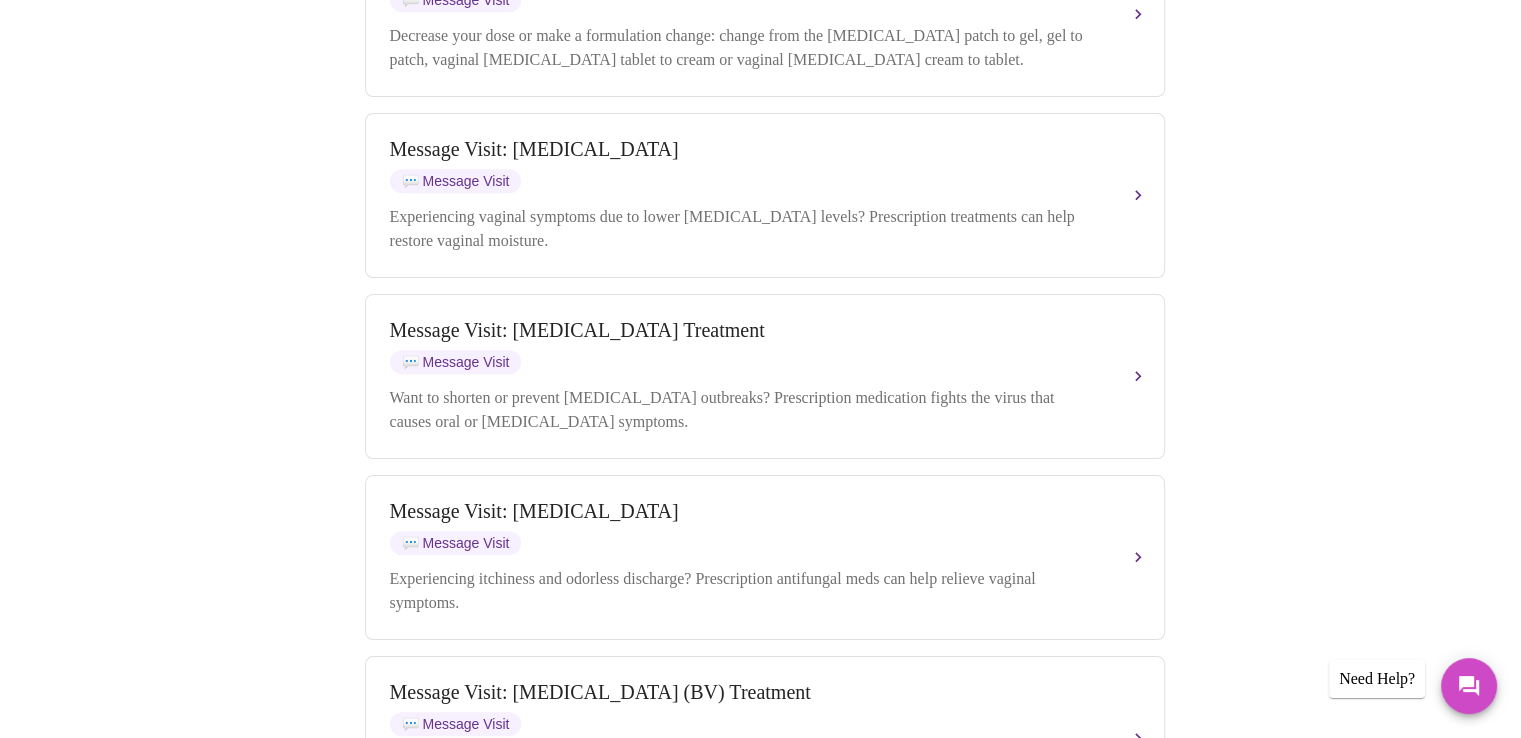 scroll, scrollTop: 1041, scrollLeft: 0, axis: vertical 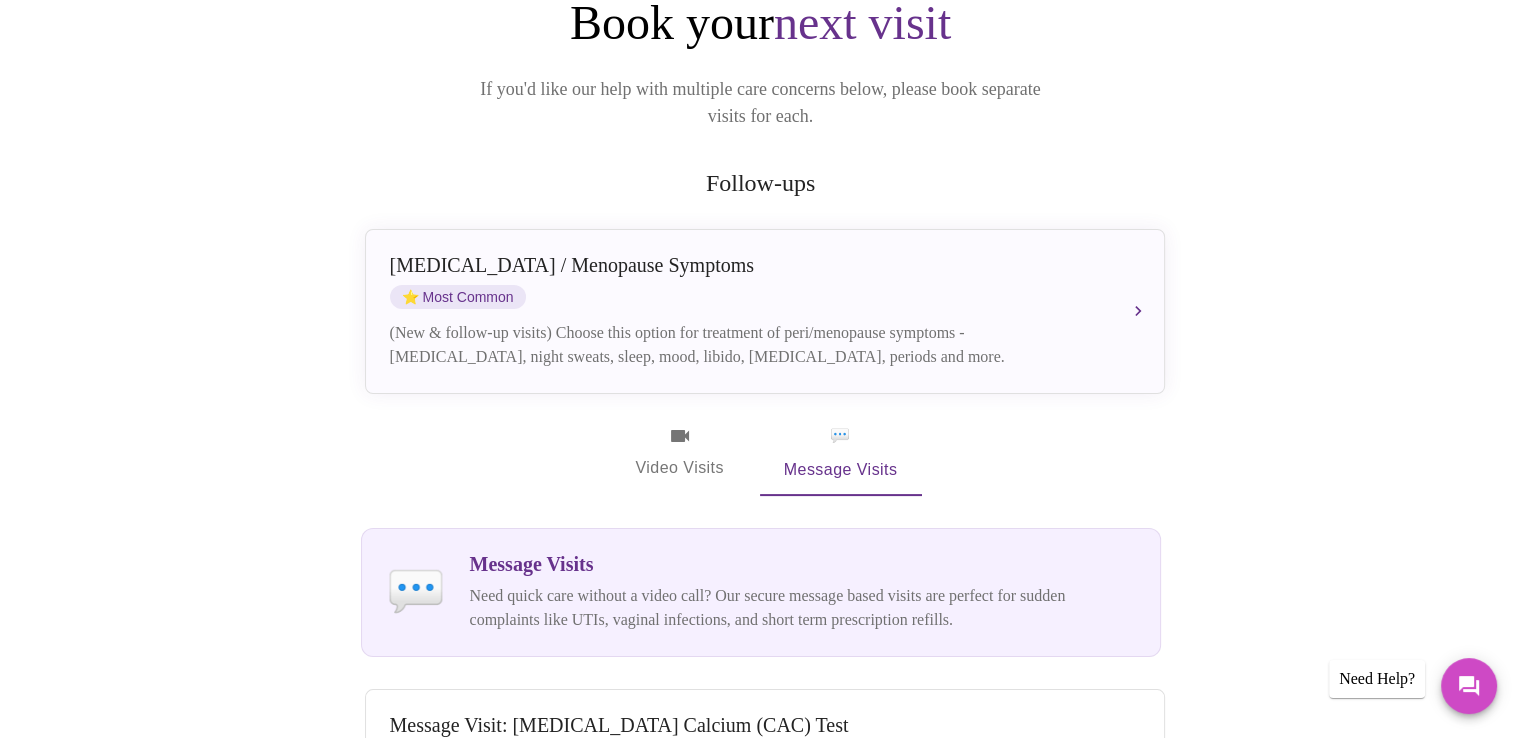 click on "Video Visits" at bounding box center [680, 453] 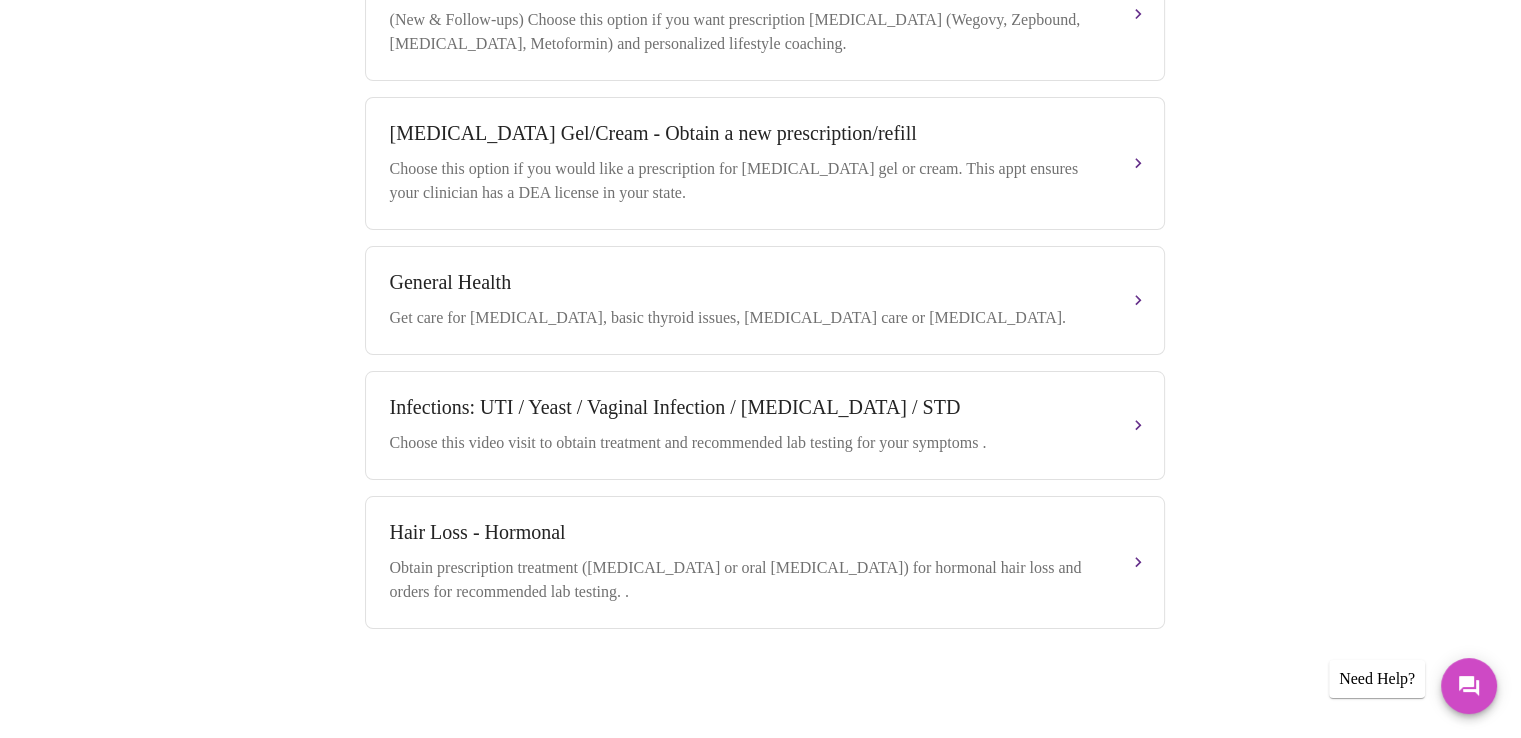scroll, scrollTop: 822, scrollLeft: 0, axis: vertical 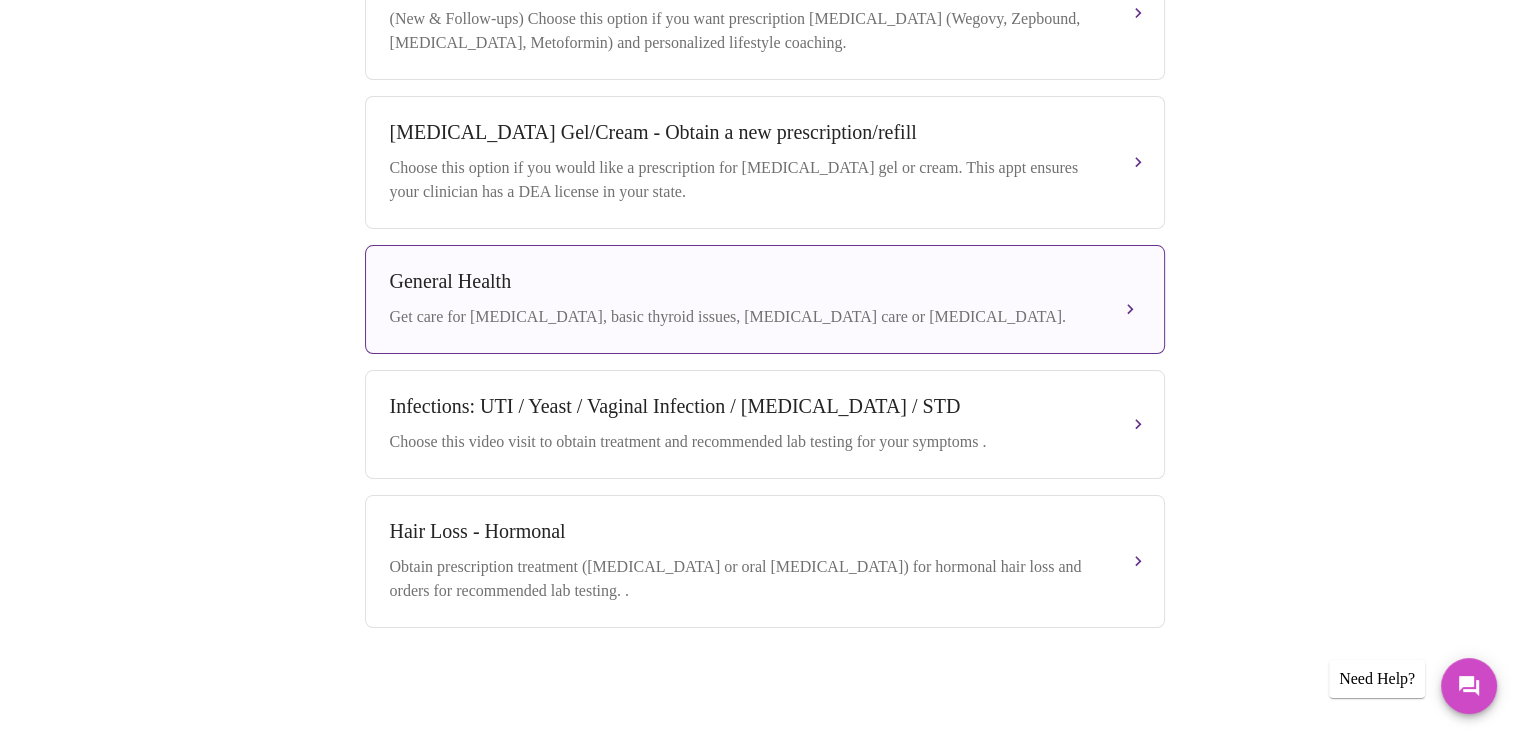 click on "Get care for [MEDICAL_DATA], basic thyroid issues, [MEDICAL_DATA] care or [MEDICAL_DATA]." at bounding box center (745, 317) 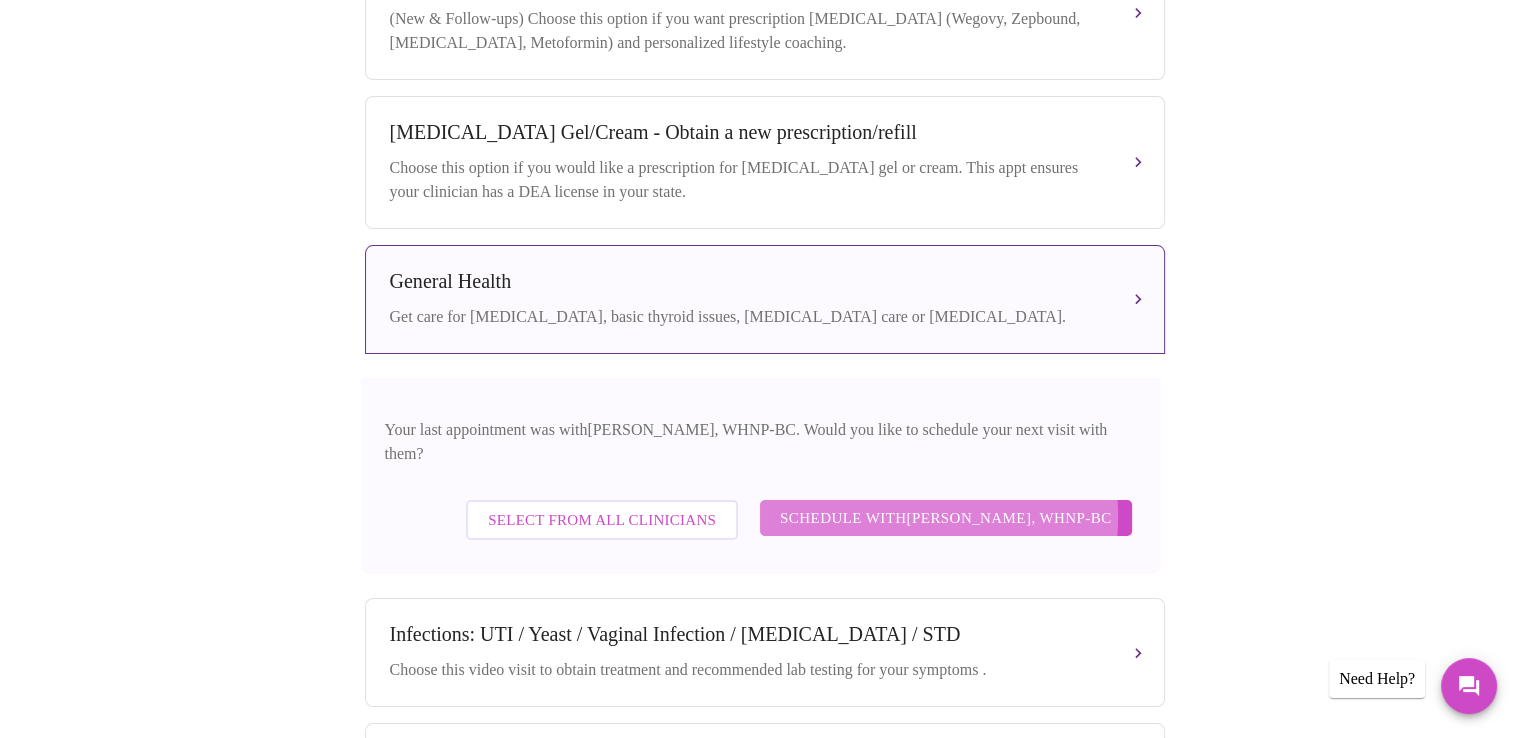 click on "Schedule with  [PERSON_NAME], WHNP-BC" at bounding box center (946, 518) 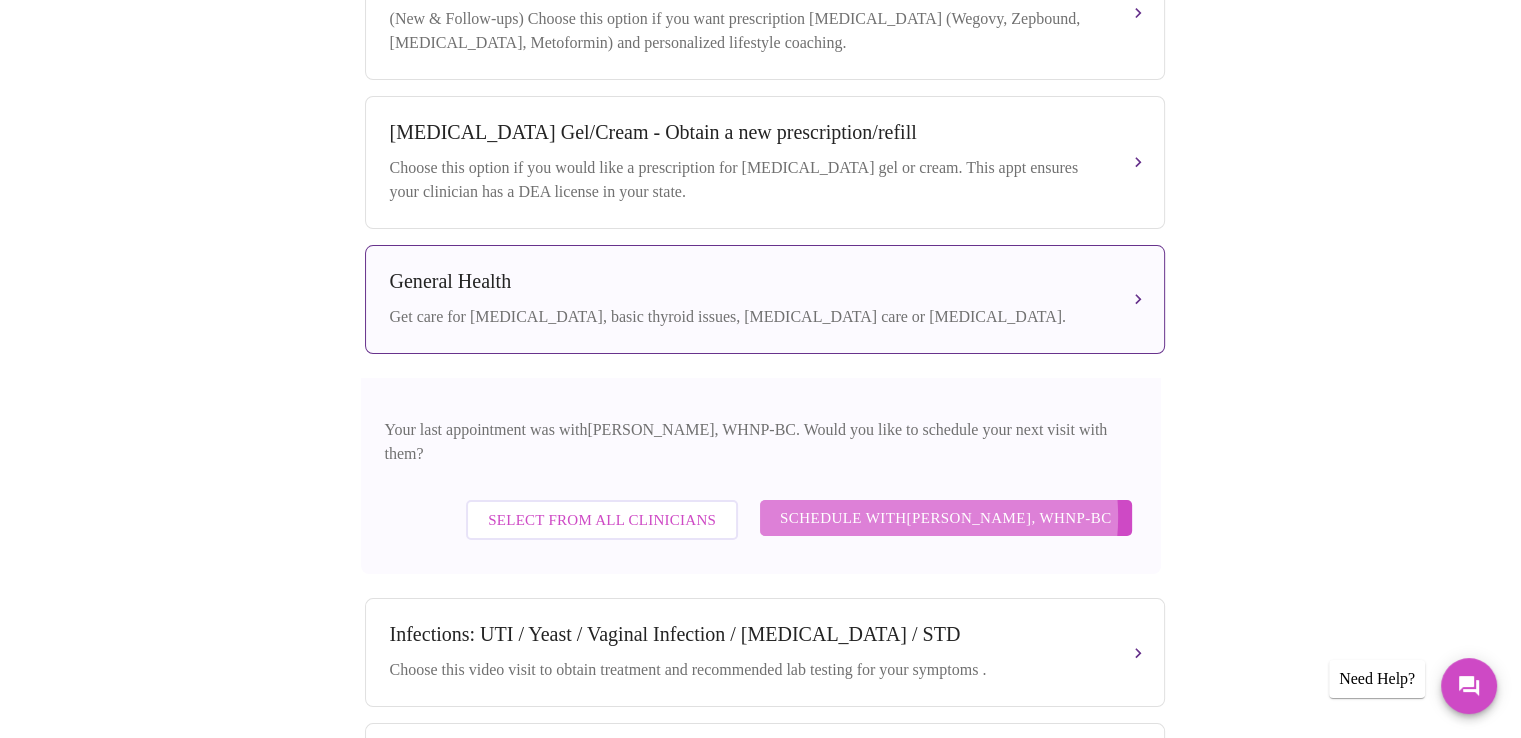 scroll, scrollTop: 47, scrollLeft: 0, axis: vertical 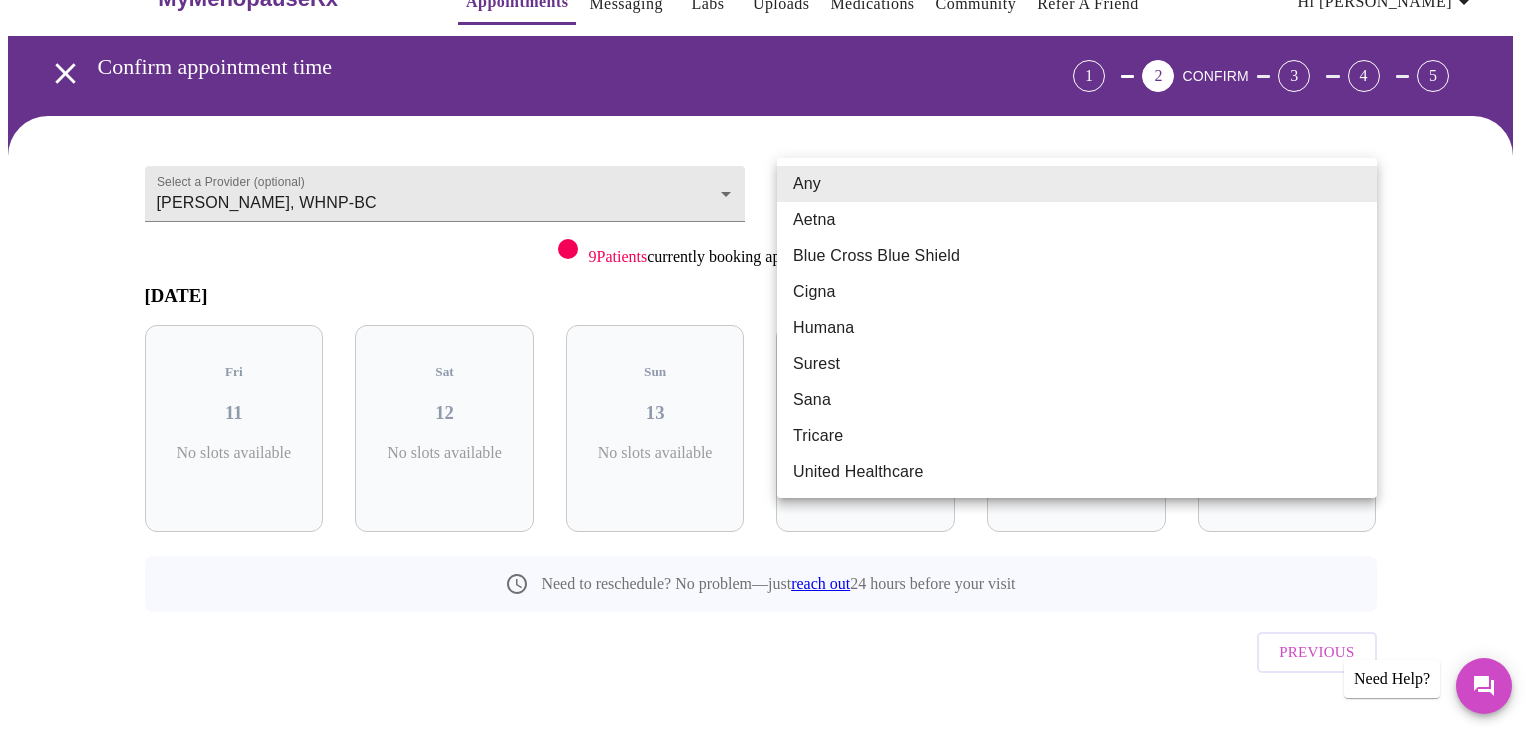 click on "MyMenopauseRx Appointments Messaging Labs Uploads Medications Community Refer a Friend Hi [PERSON_NAME] appointment time 1 2 CONFIRM 3 4 5 Select a Provider (optional) [PERSON_NAME], WHNP-BC [PERSON_NAME], WHNP-BC Select an Insurance Provider (optional) Any Any 9  Patients  currently booking appointments from  [US_STATE] [DATE] Fri 11 No slots available Sat 12 No slots available Sun 13 No slots available Mon 14 No slots available Tue 15 No slots available Wed 16 No slots available Need to reschedule? No problem—just  reach out  24 hours before your visit Previous Need Help? Settings Billing Invoices Log out Any Aetna Blue Cross Blue Shield Cigna Humana Surest Sana Tricare United Healthcare" at bounding box center (768, 367) 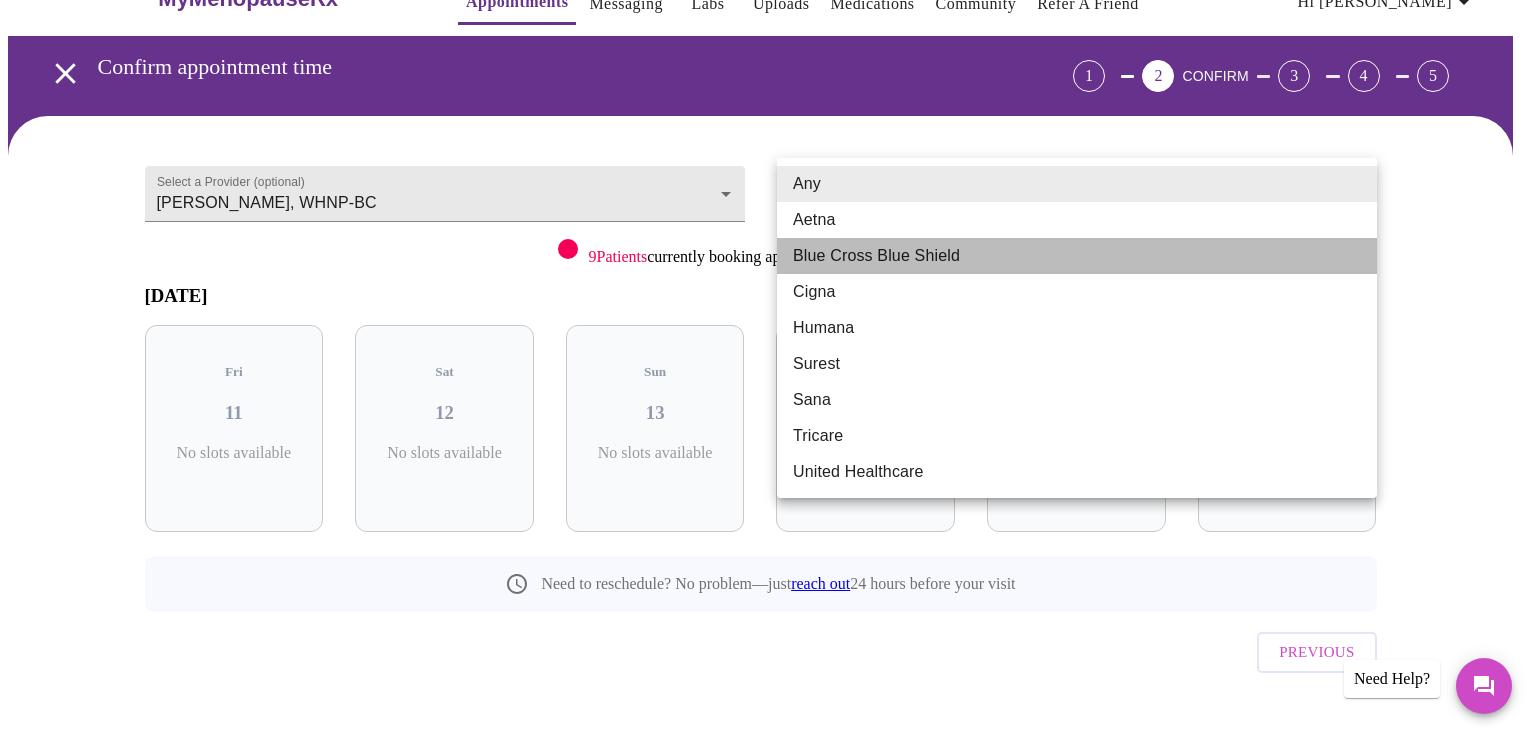 click on "Blue Cross Blue Shield" at bounding box center (1077, 256) 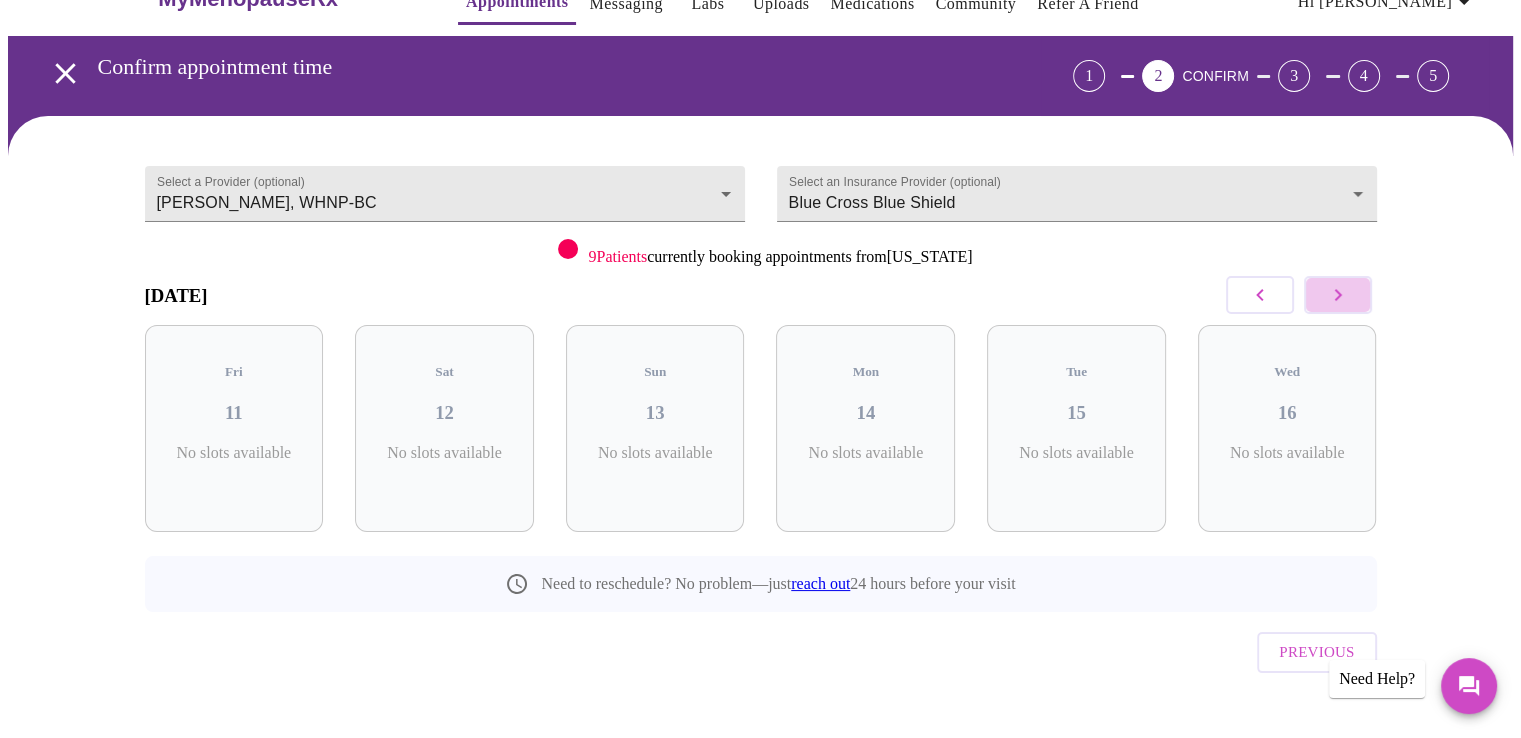 click 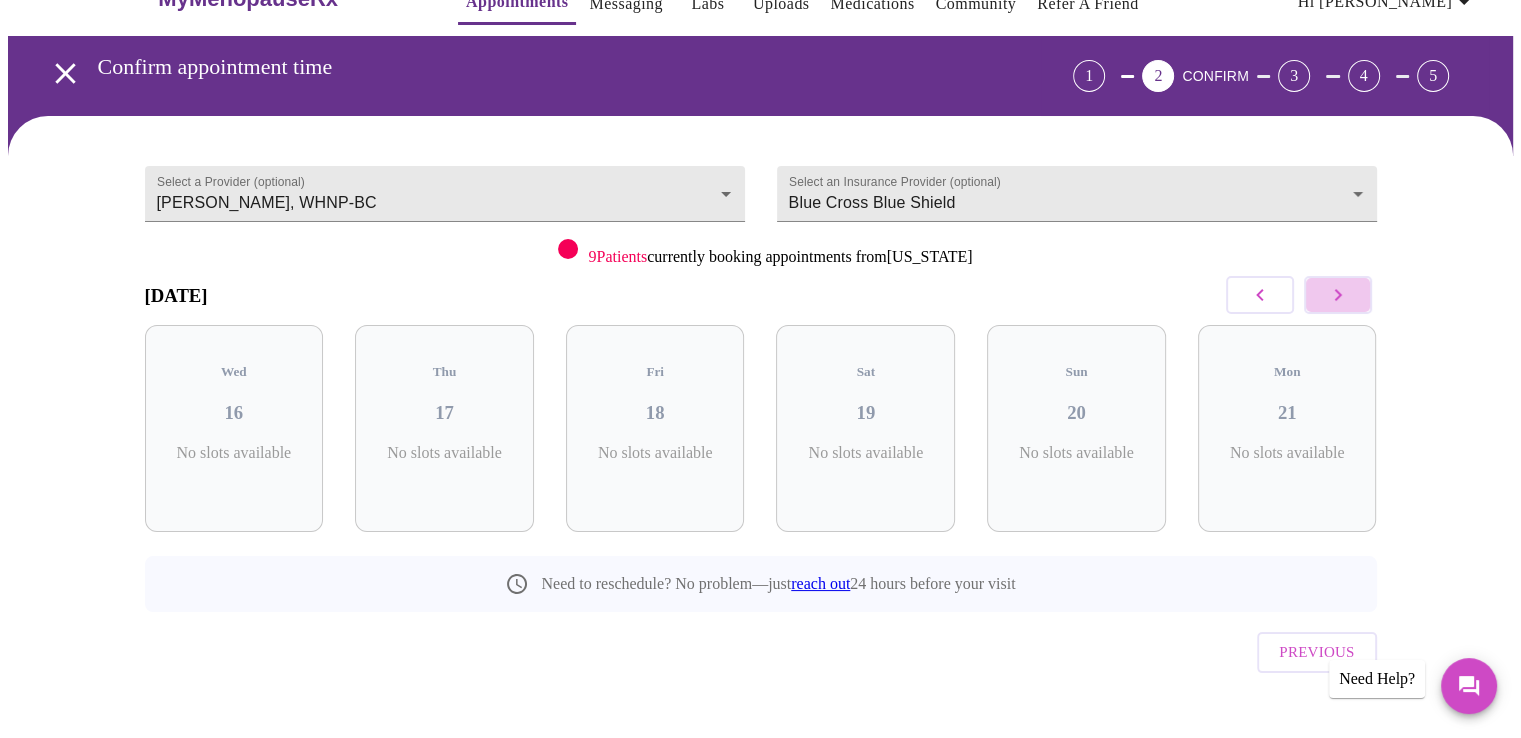 click 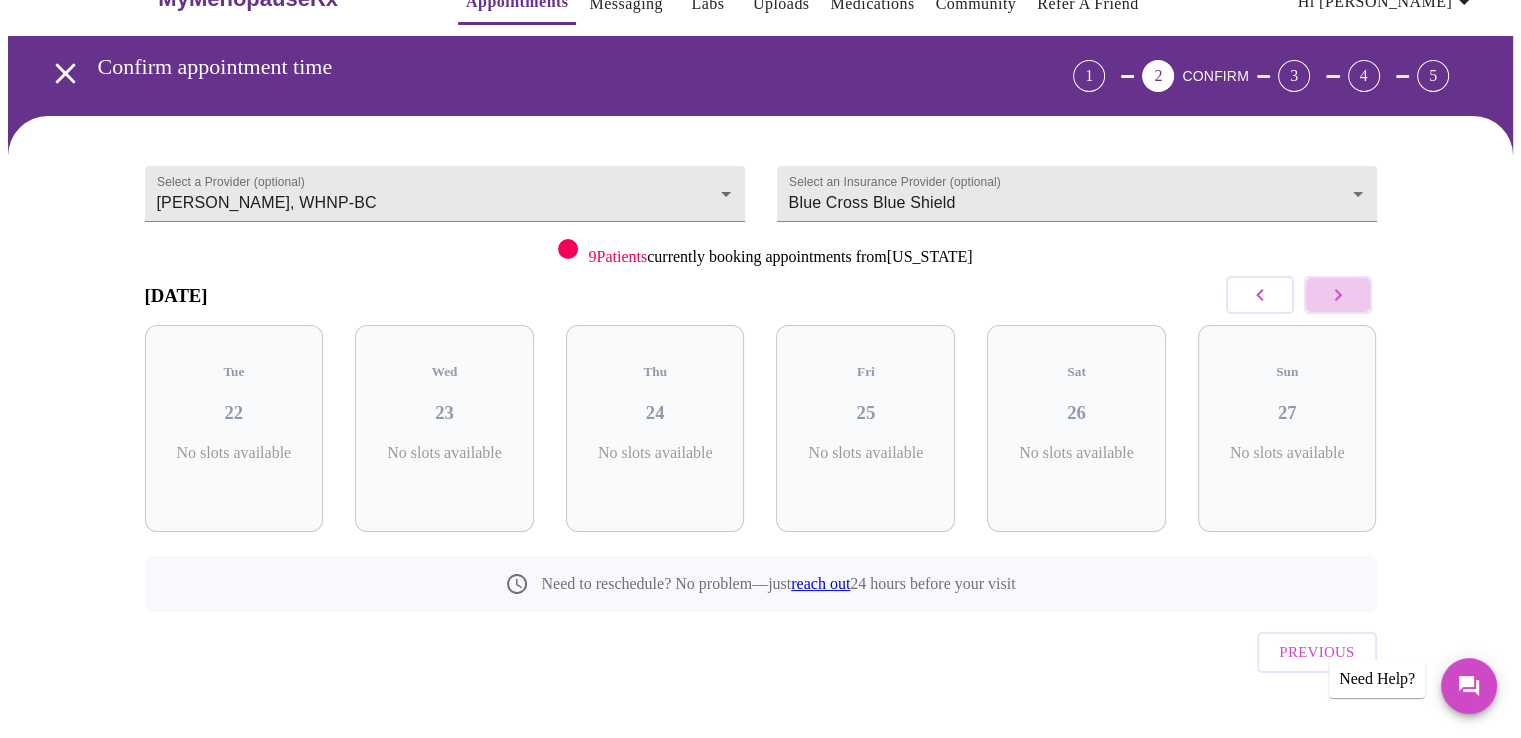 click 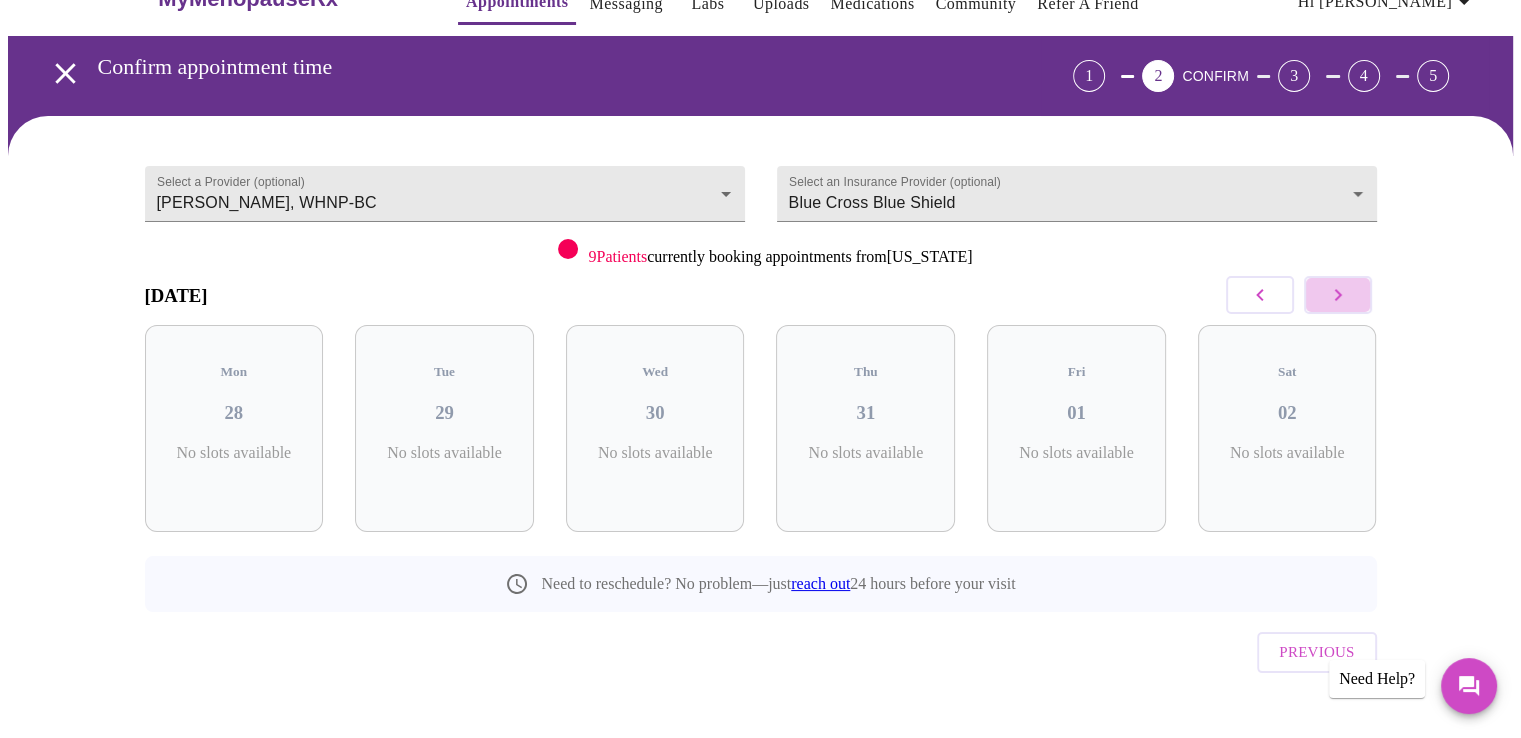 click 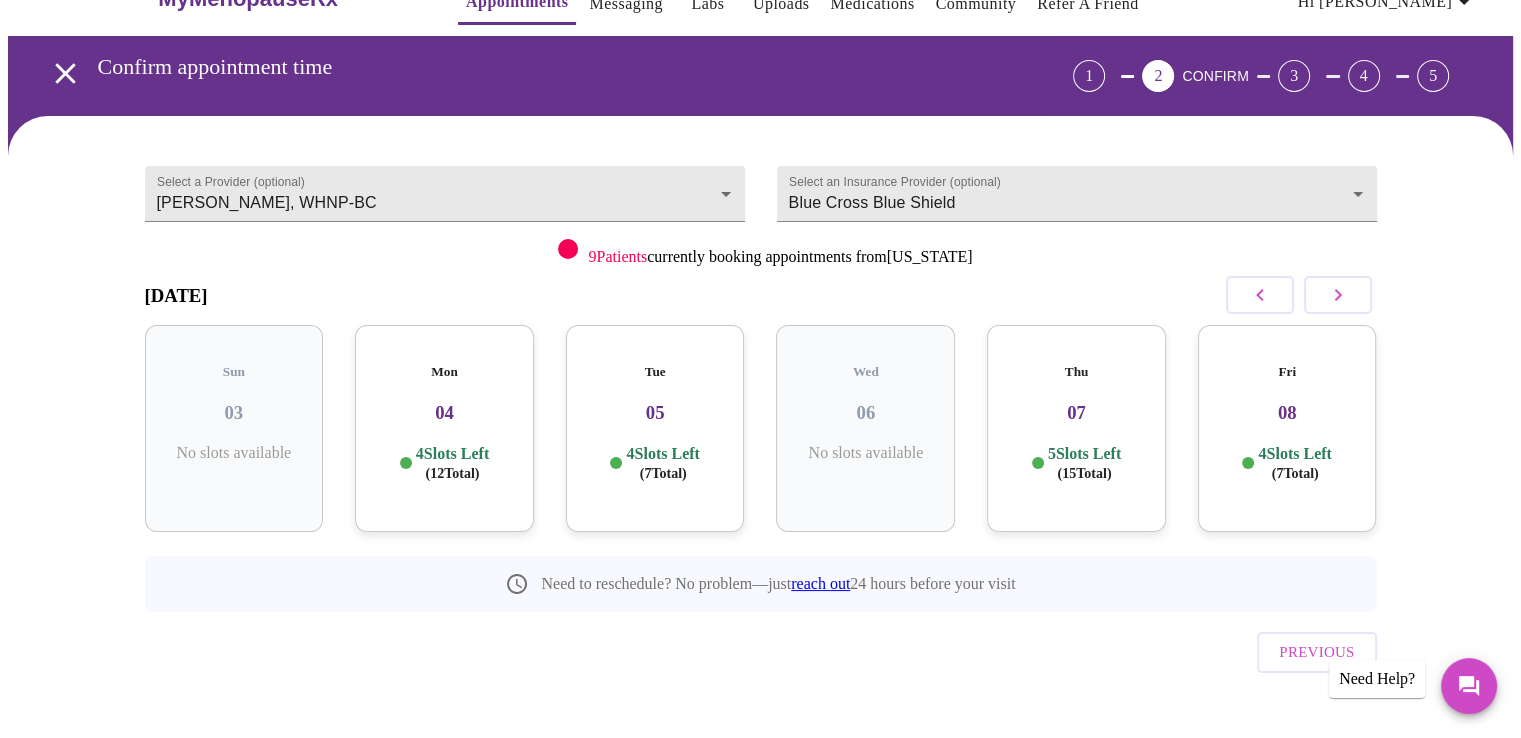 click on "04" at bounding box center [444, 413] 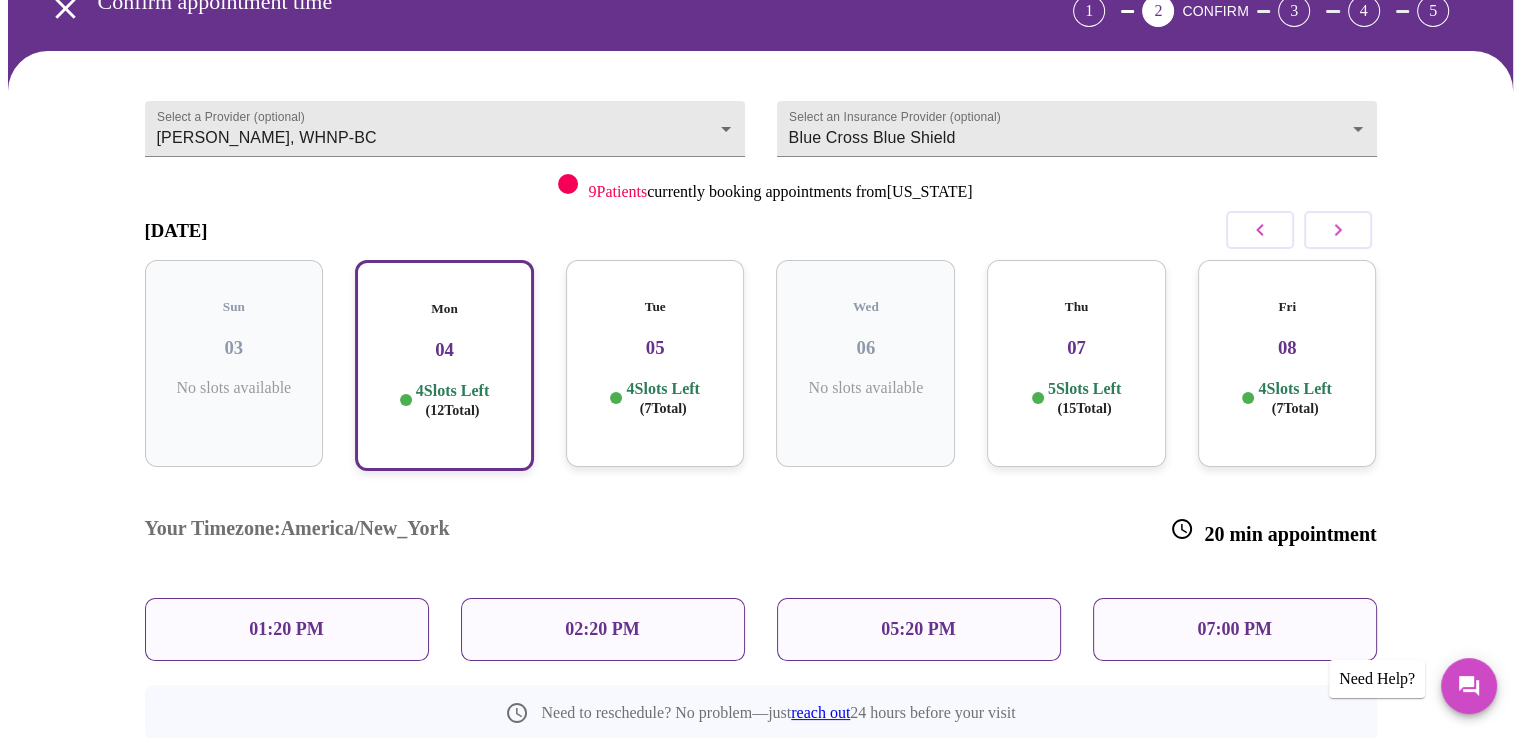 scroll, scrollTop: 147, scrollLeft: 0, axis: vertical 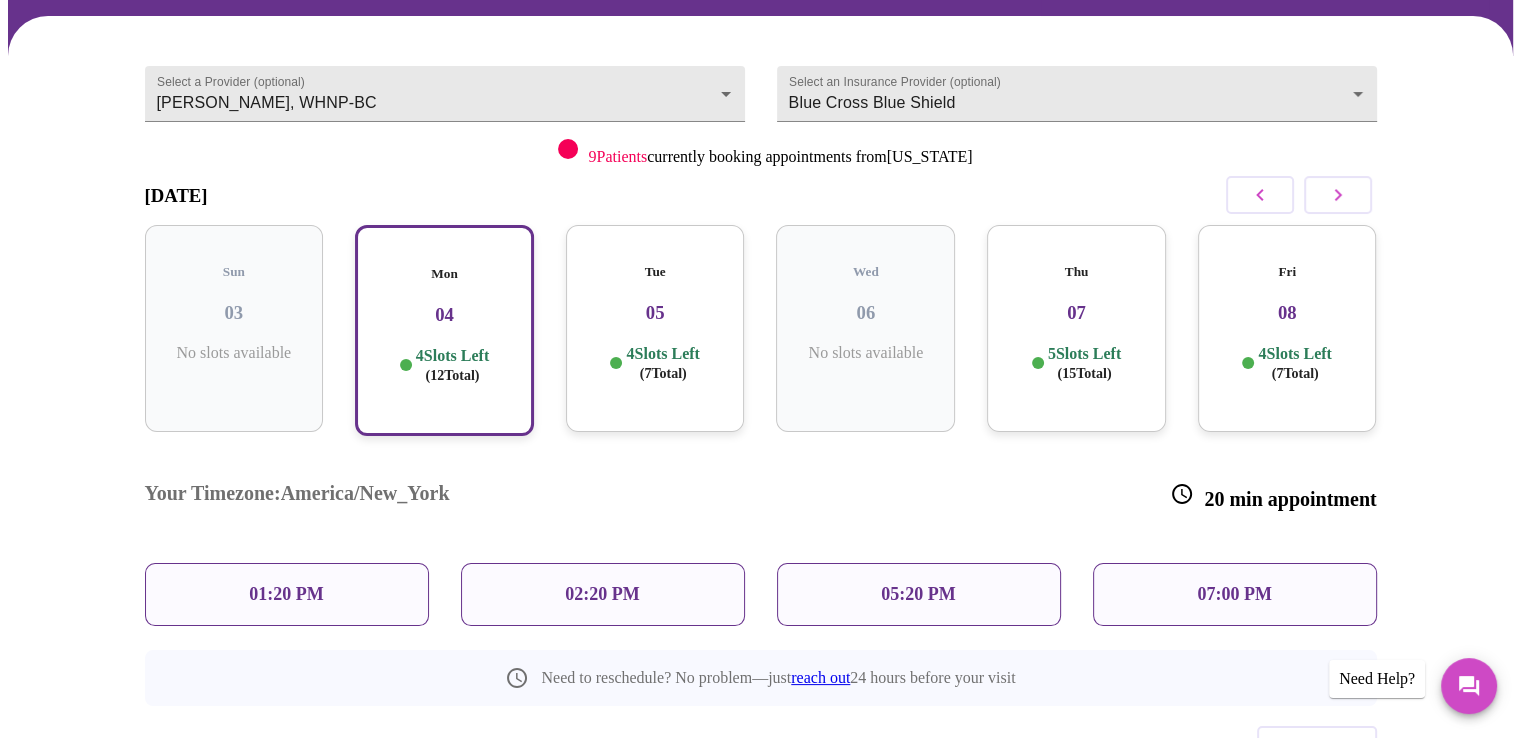 click on "01:20 PM" at bounding box center (286, 594) 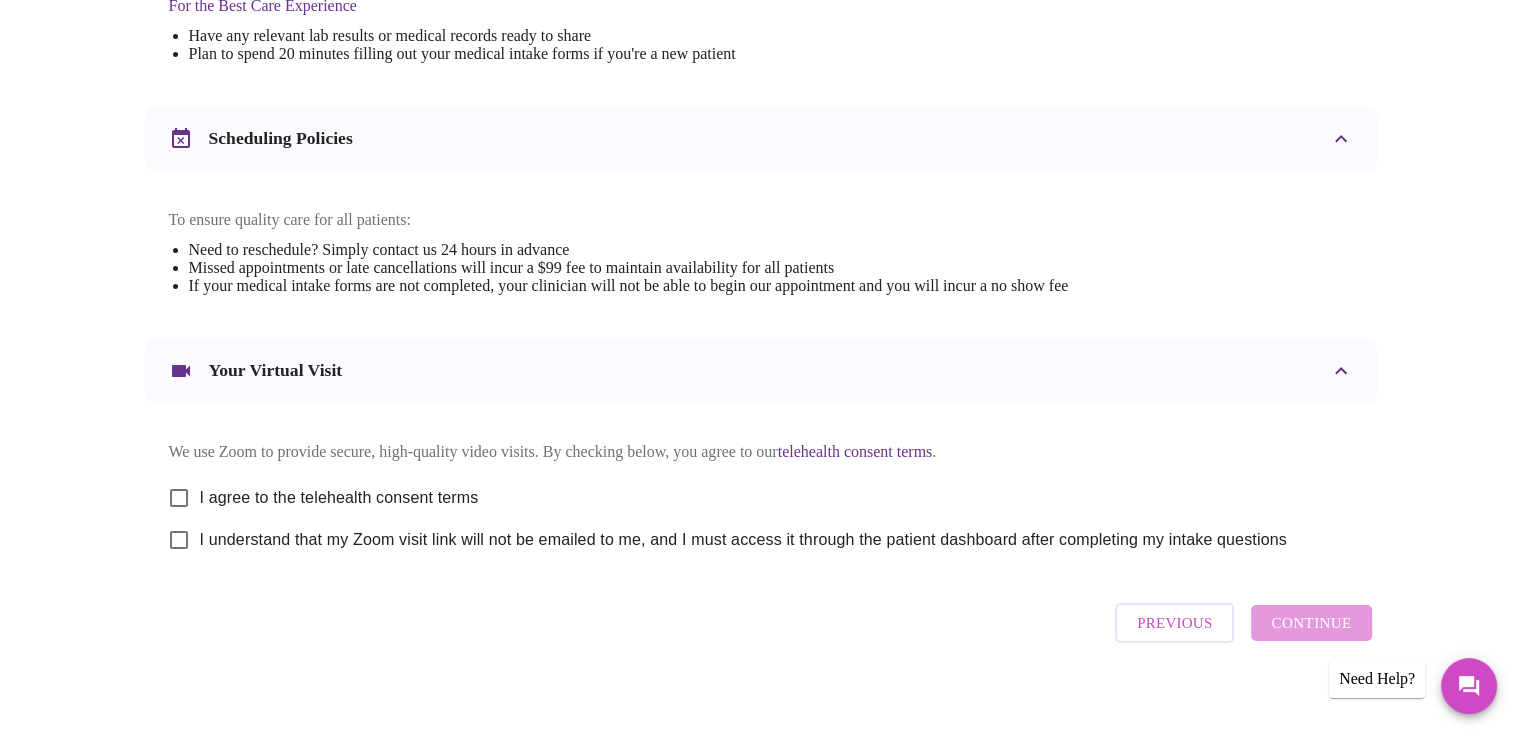 scroll, scrollTop: 687, scrollLeft: 0, axis: vertical 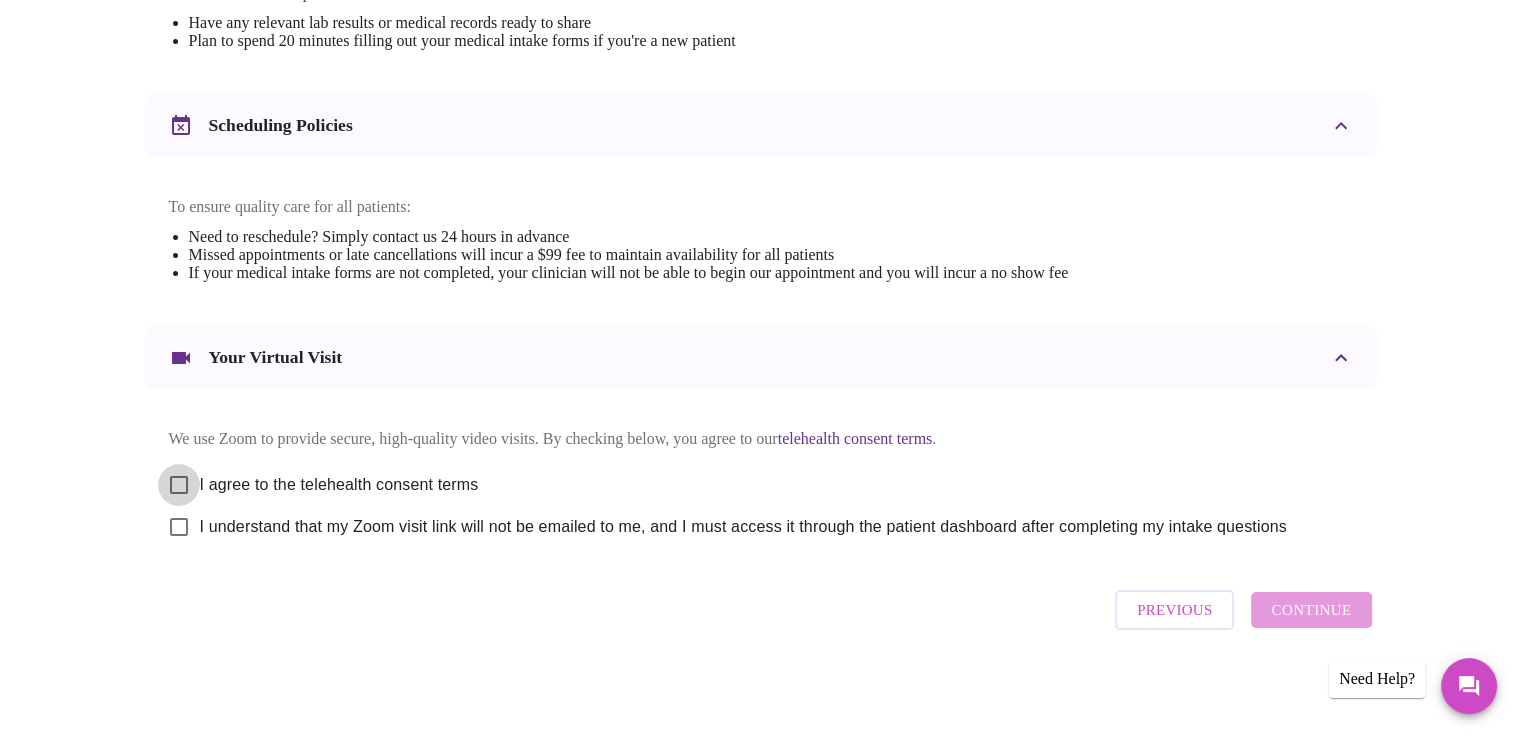 click on "I agree to the telehealth consent terms" at bounding box center [179, 485] 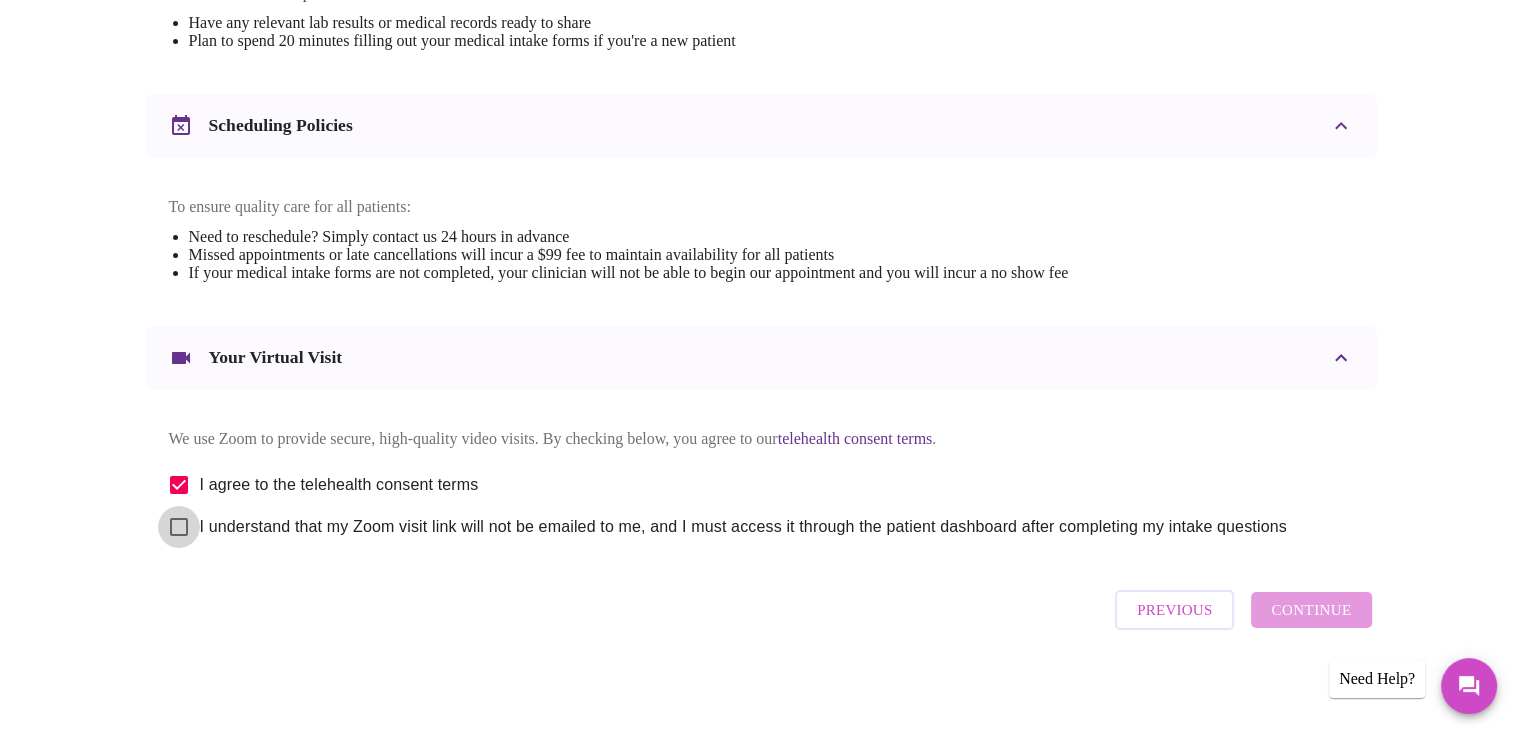 click on "I understand that my Zoom visit link will not be emailed to me, and I must access it through the patient dashboard after completing my intake questions" at bounding box center [179, 527] 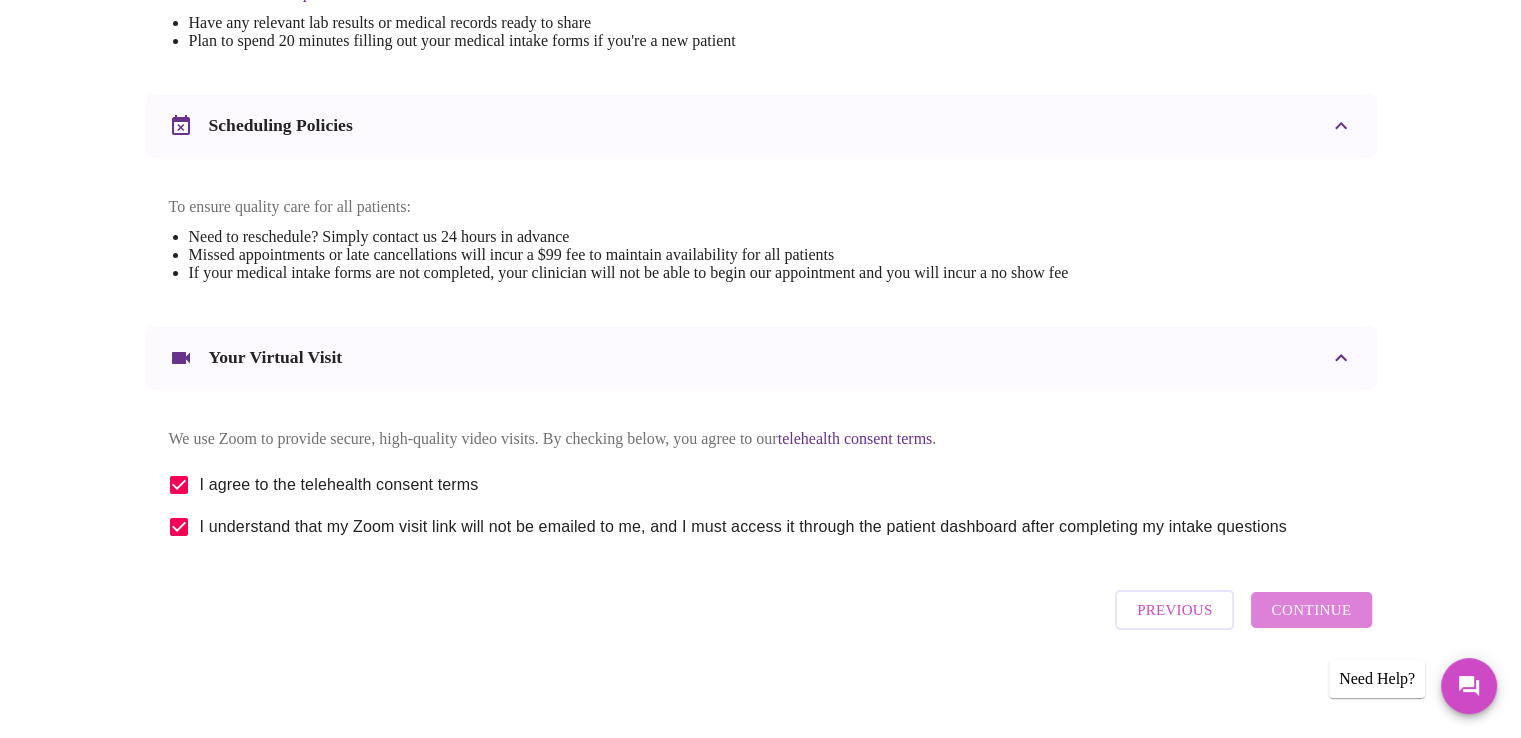 click on "Continue" at bounding box center [1311, 610] 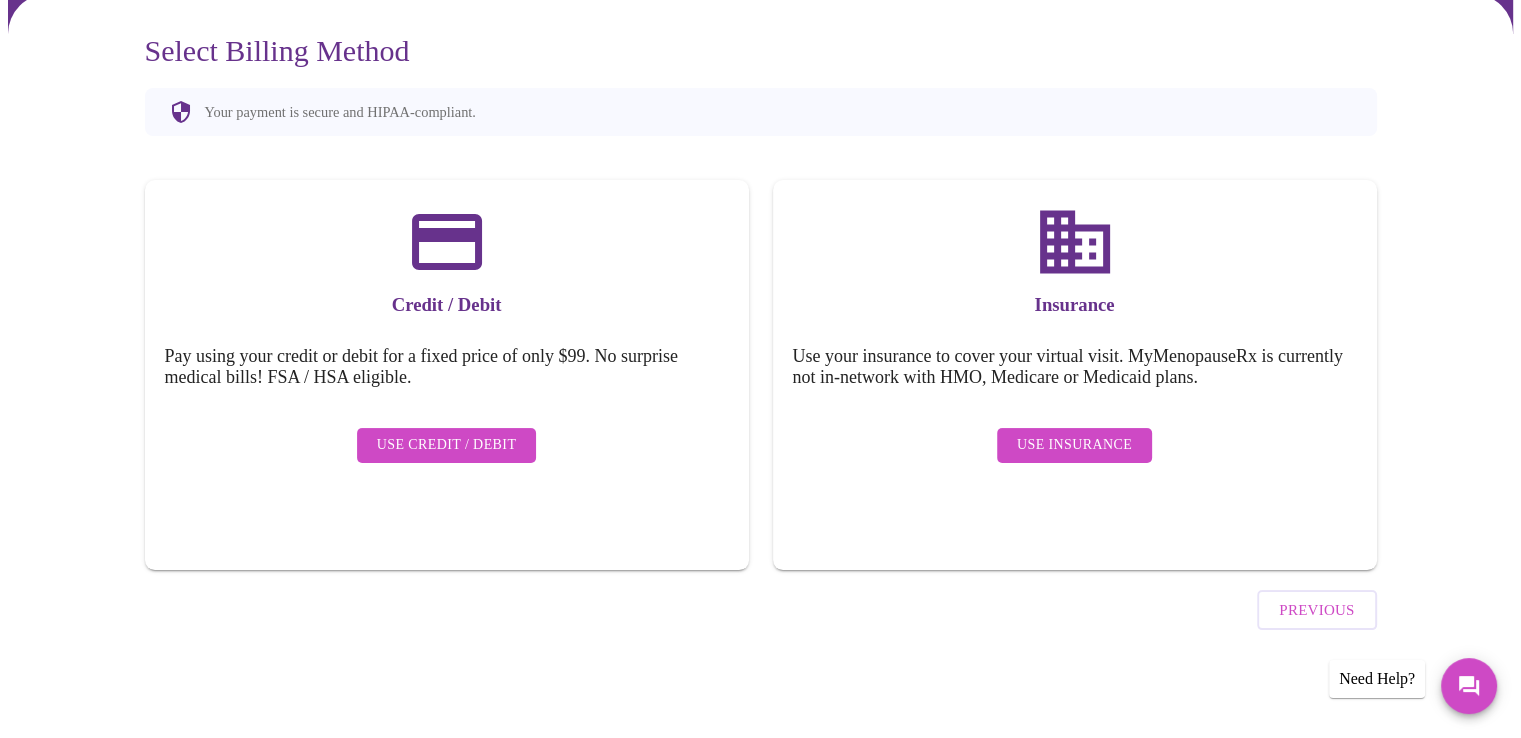 scroll, scrollTop: 112, scrollLeft: 0, axis: vertical 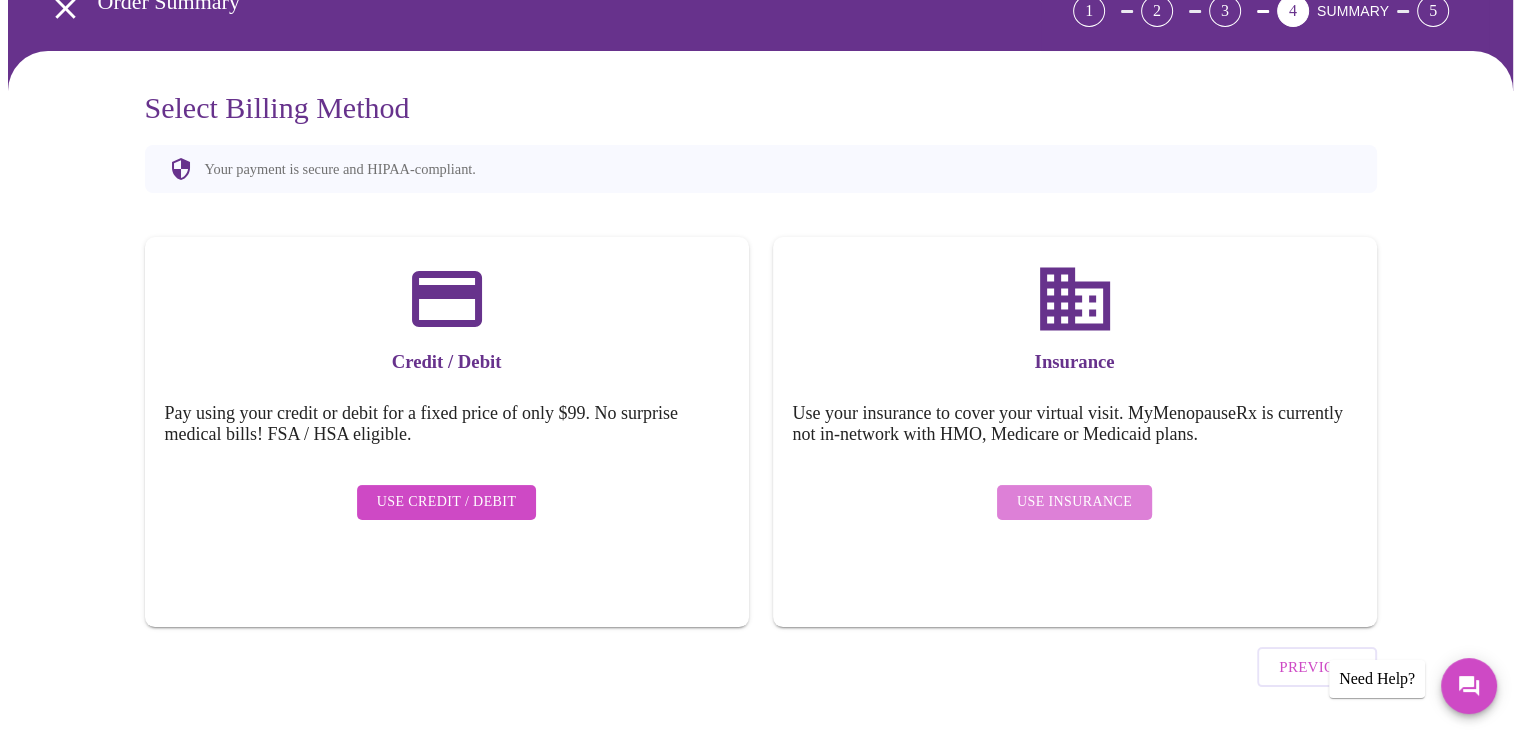 click on "Use Insurance" at bounding box center [1074, 502] 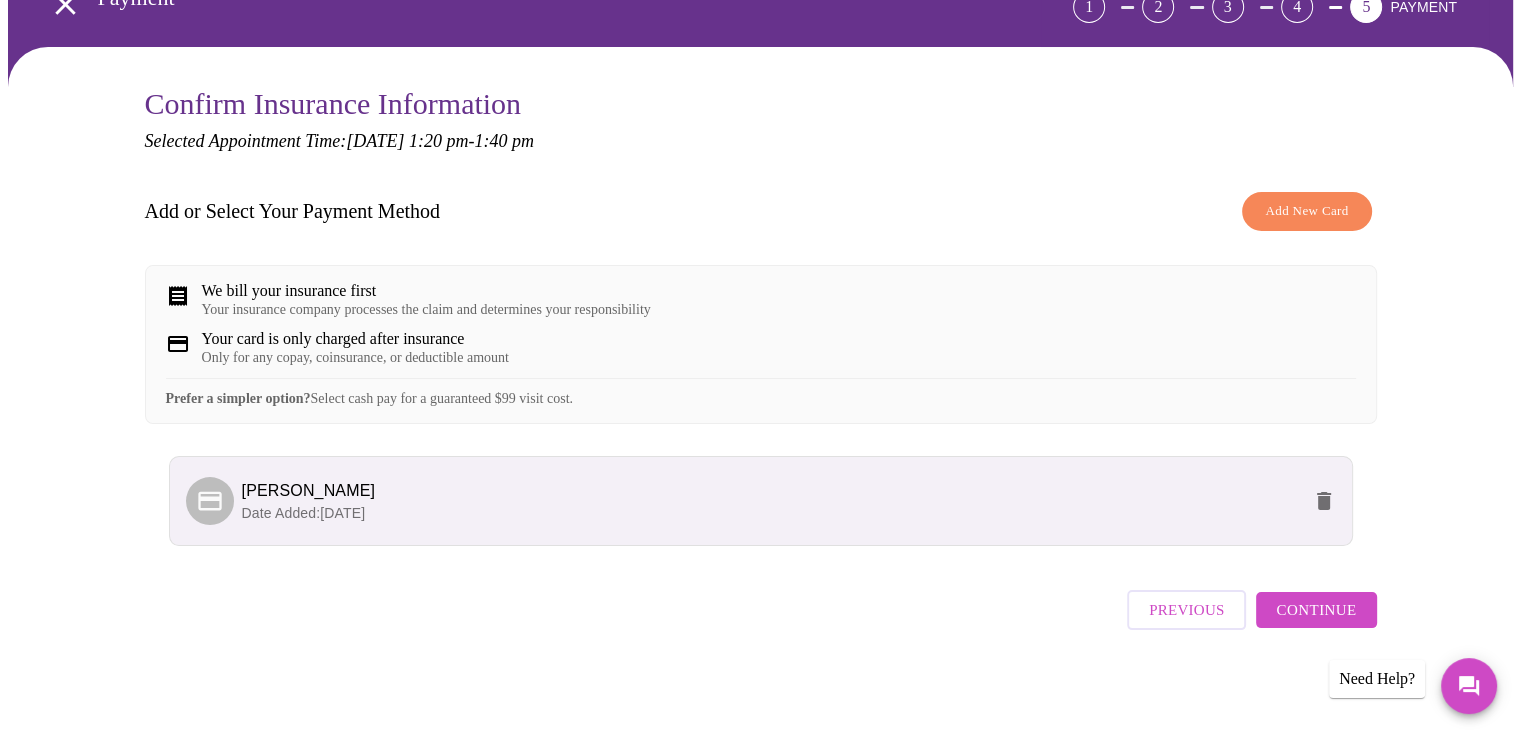 scroll, scrollTop: 130, scrollLeft: 0, axis: vertical 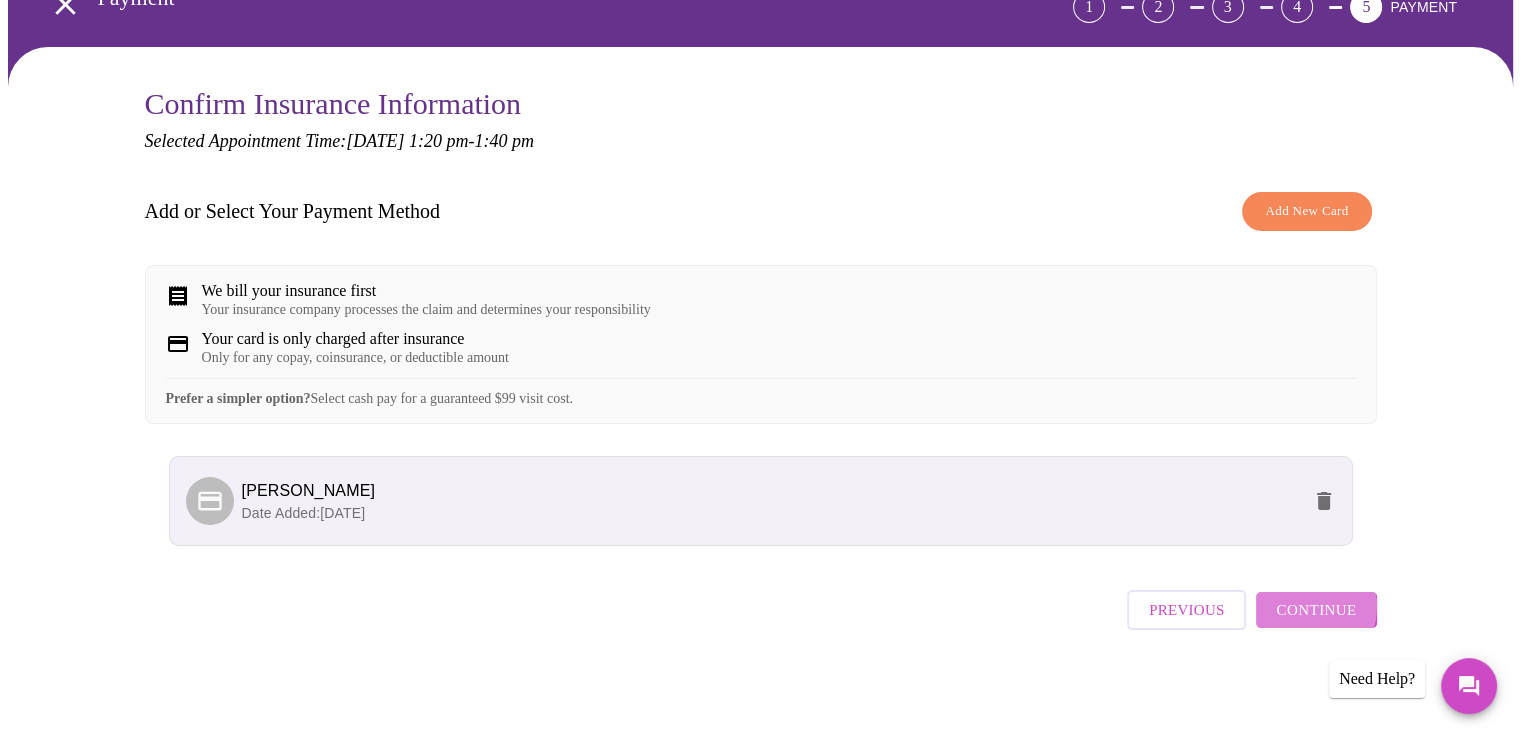 click on "Continue" at bounding box center [1316, 610] 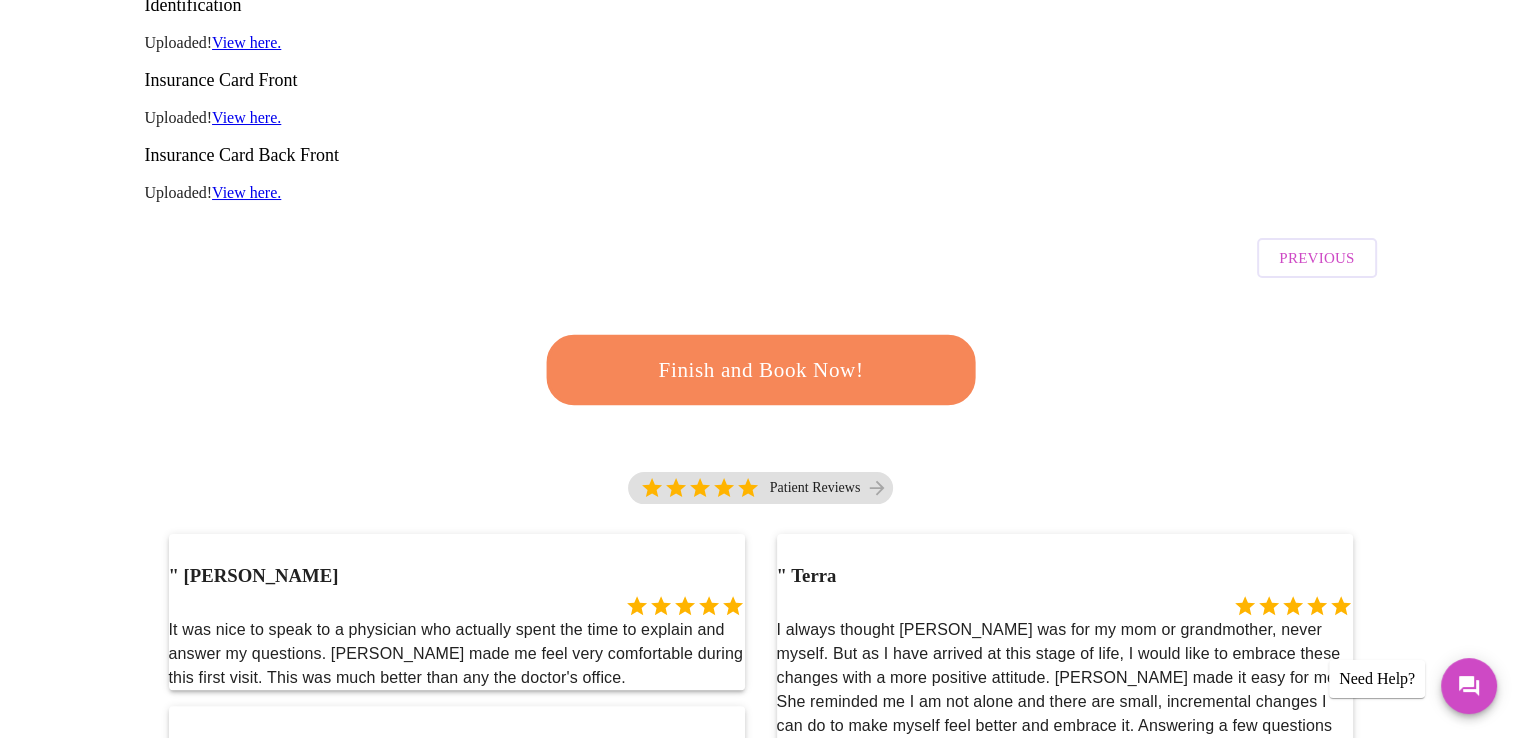 scroll, scrollTop: 530, scrollLeft: 0, axis: vertical 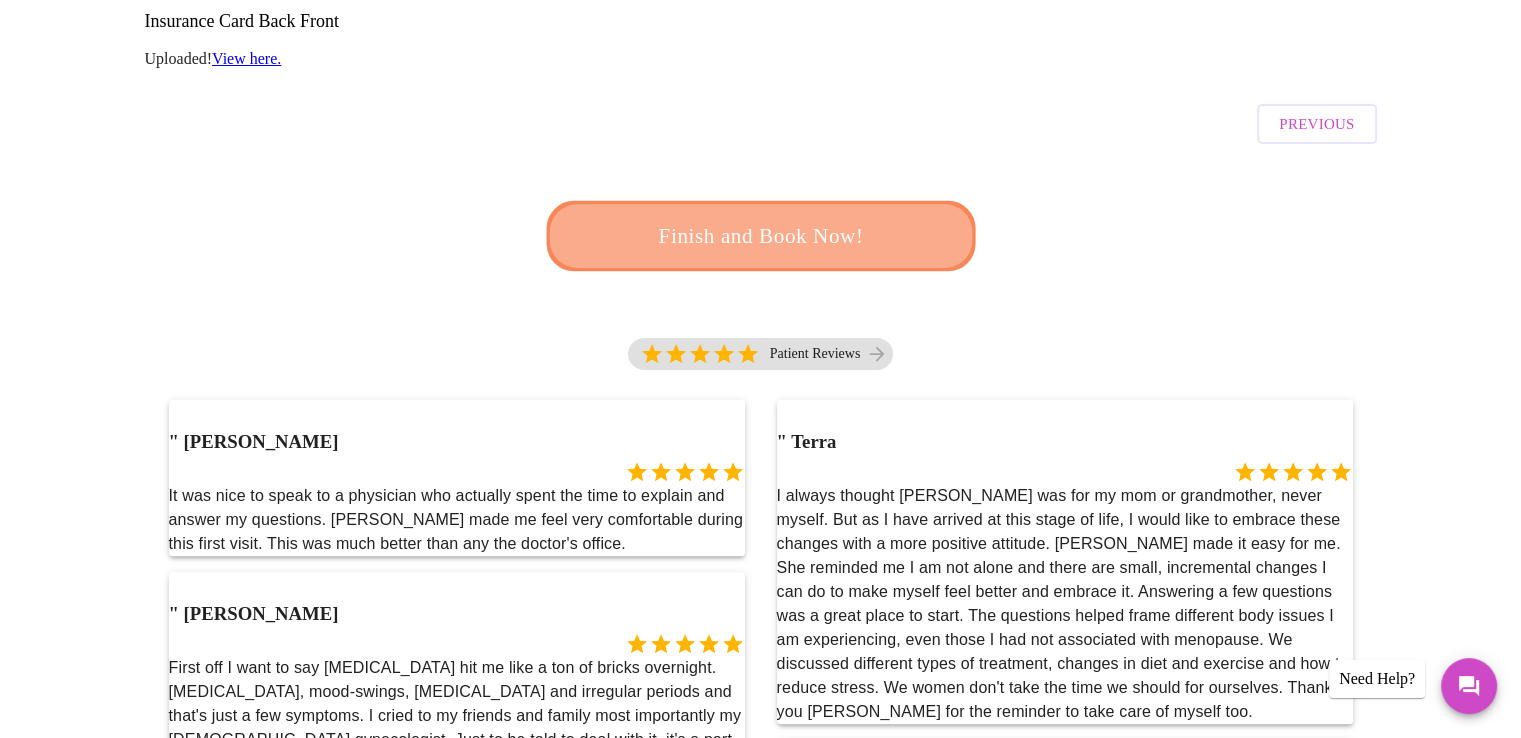 click on "Finish and Book Now!" at bounding box center [760, 236] 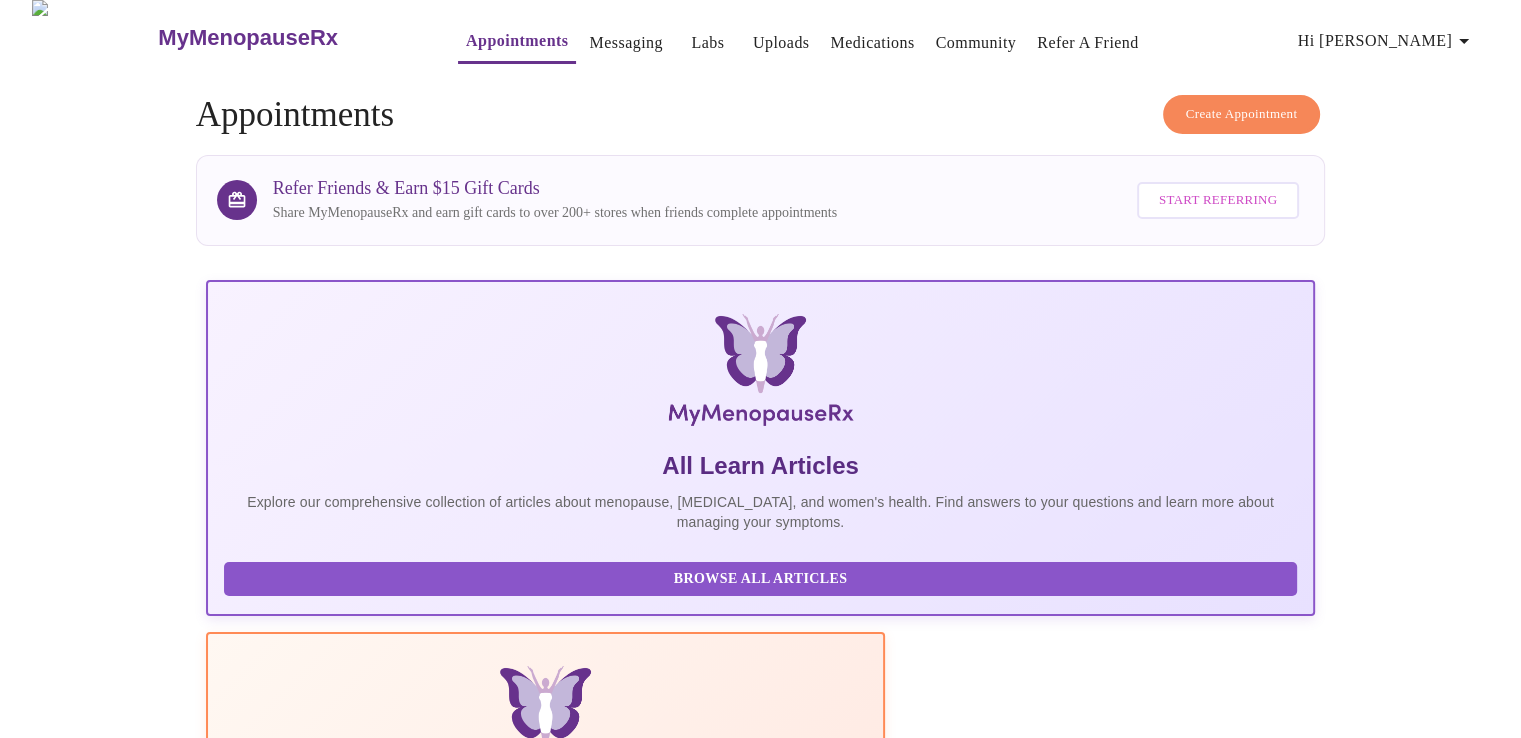scroll, scrollTop: 0, scrollLeft: 0, axis: both 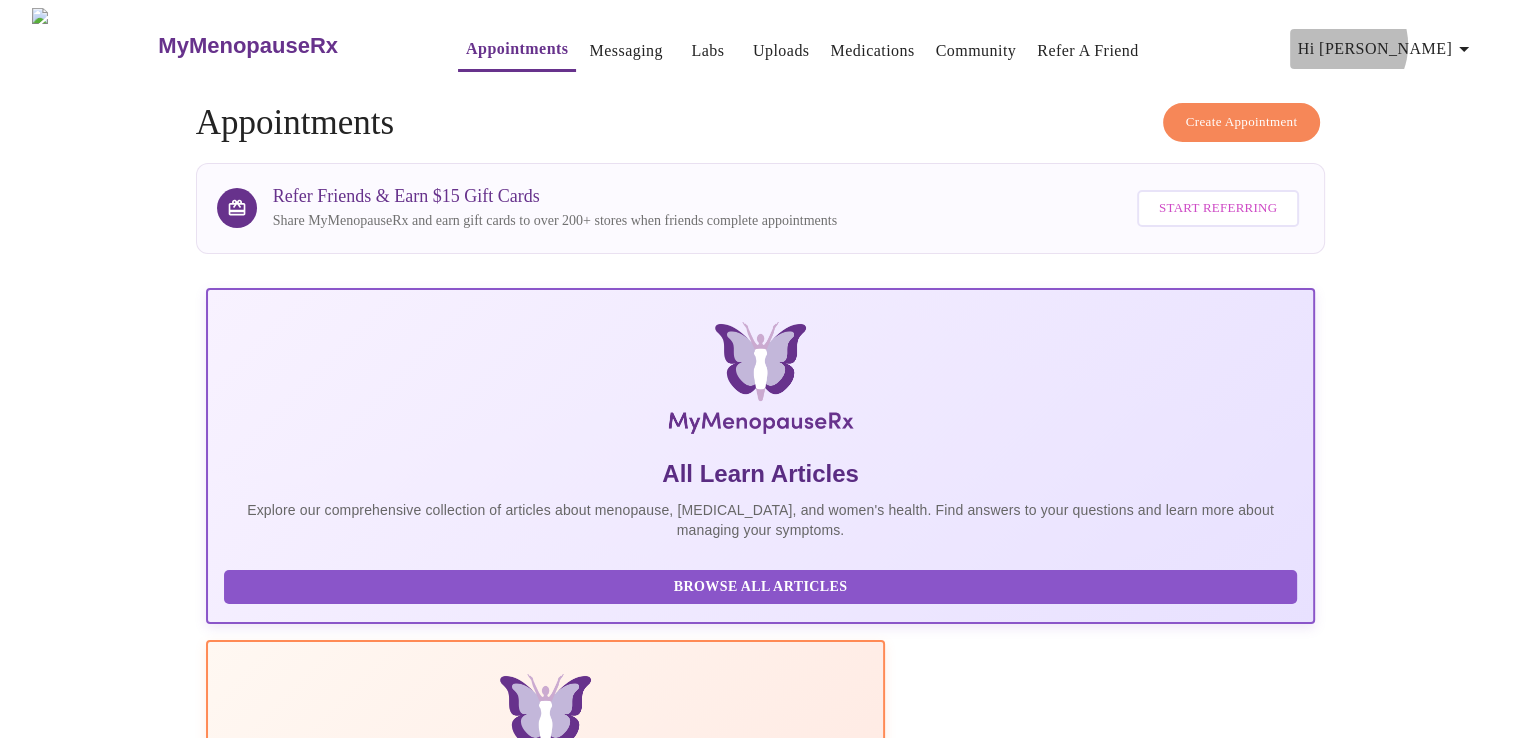 click on "Hi [PERSON_NAME]" at bounding box center [1387, 49] 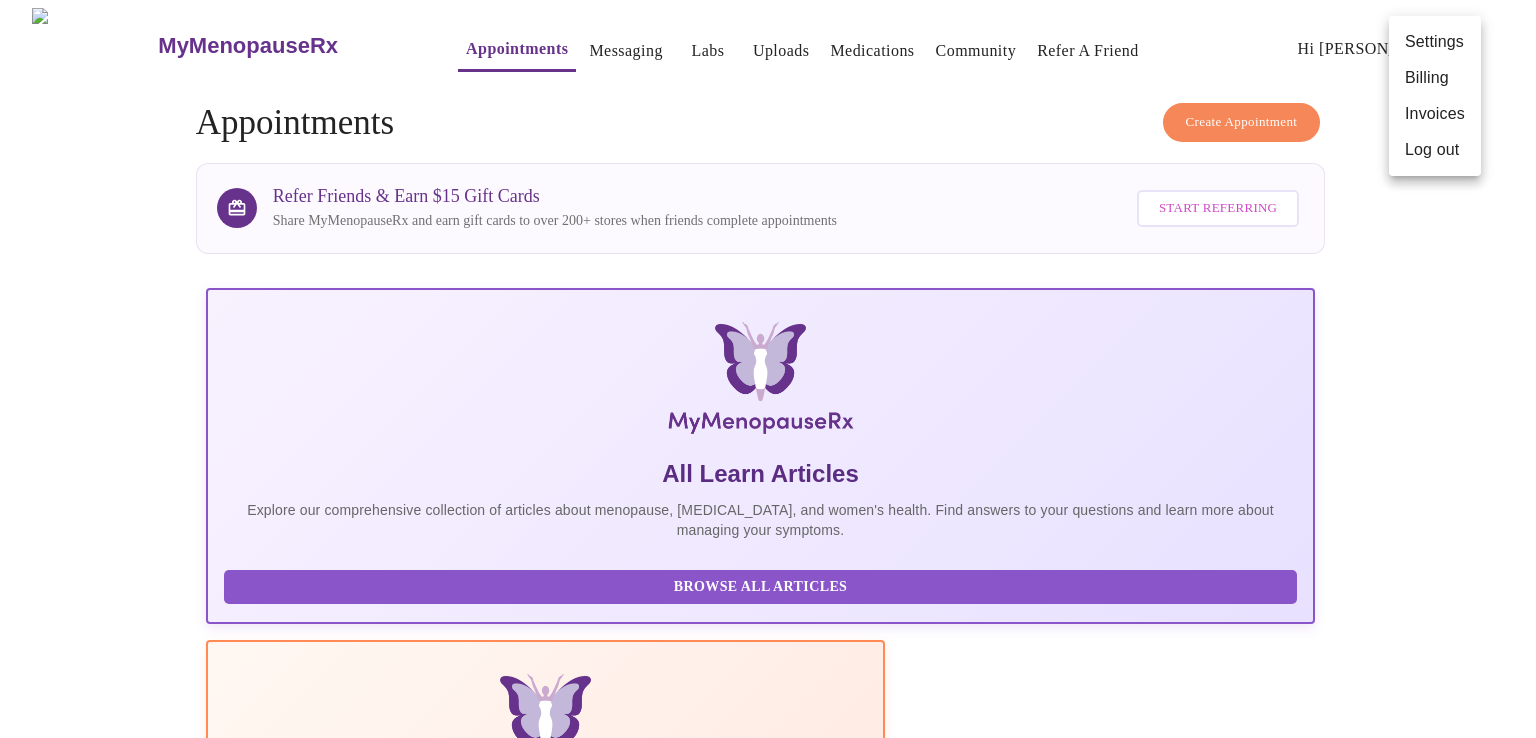 click on "Log out" at bounding box center (1435, 150) 